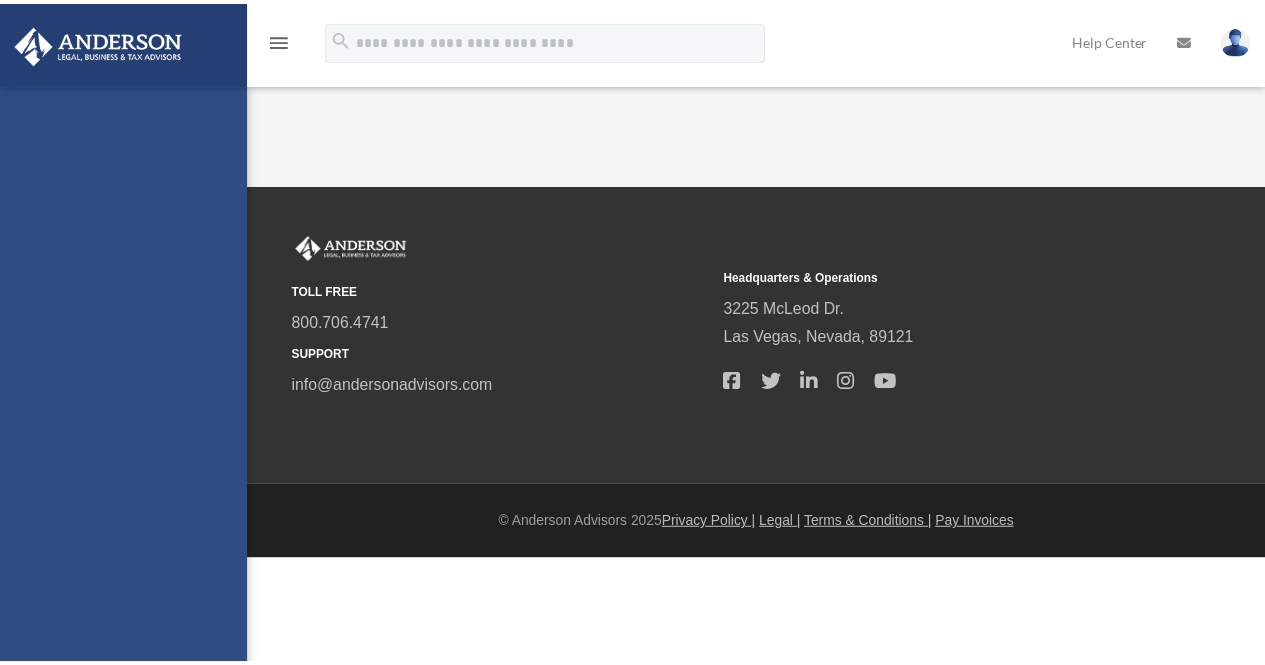 scroll, scrollTop: 0, scrollLeft: 0, axis: both 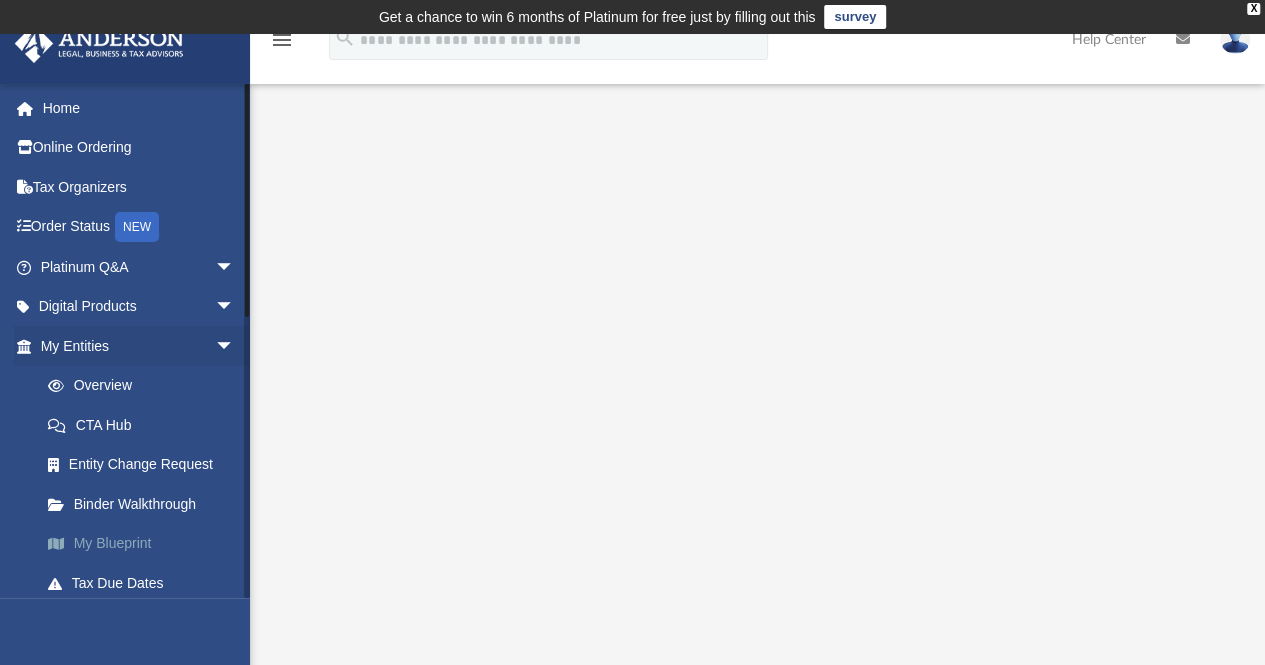 click on "My Blueprint" at bounding box center (146, 544) 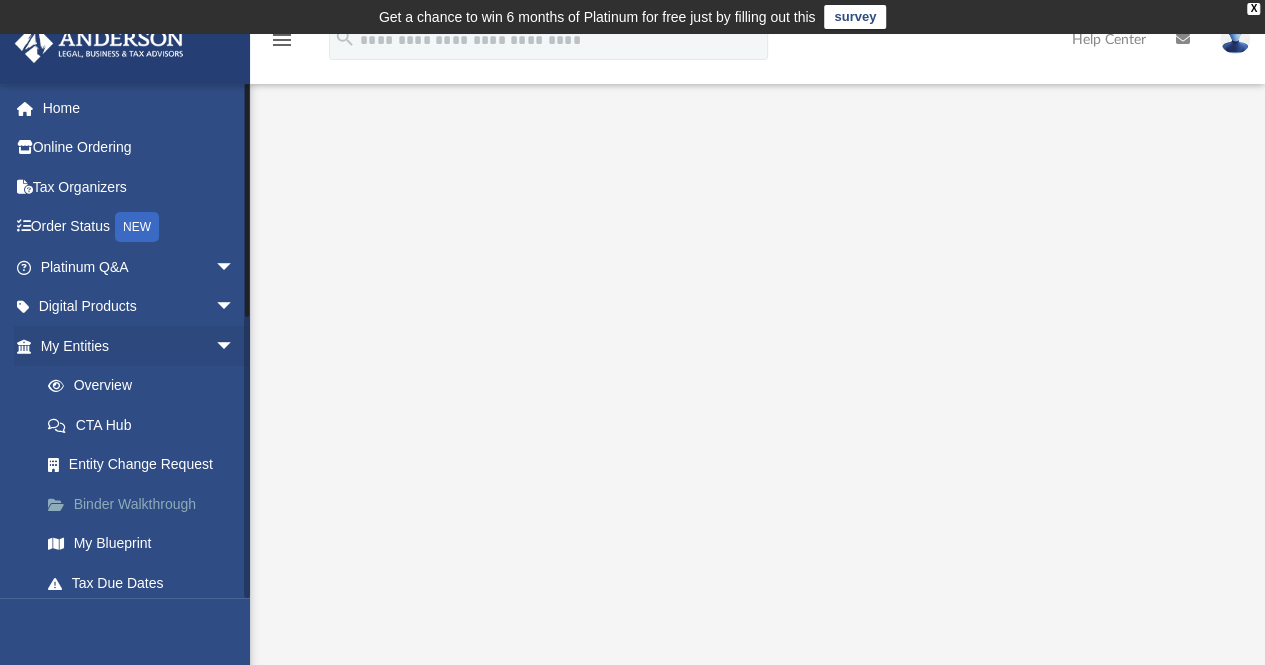 click on "Binder Walkthrough" at bounding box center (146, 504) 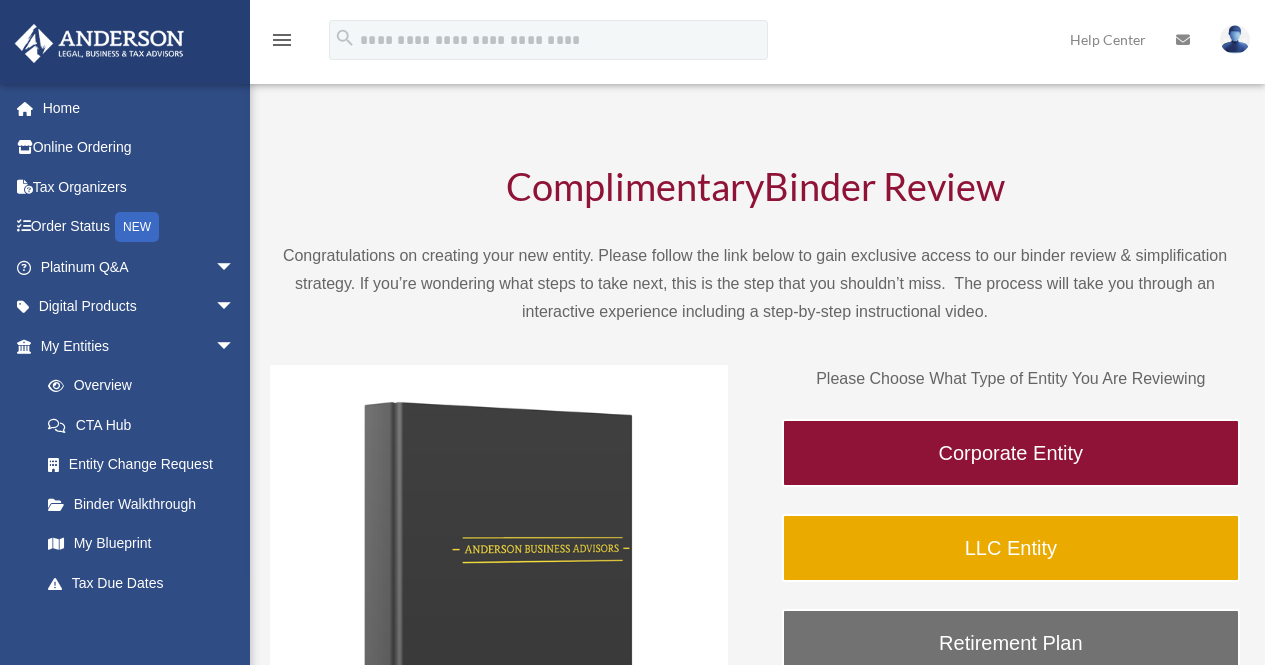 scroll, scrollTop: 0, scrollLeft: 0, axis: both 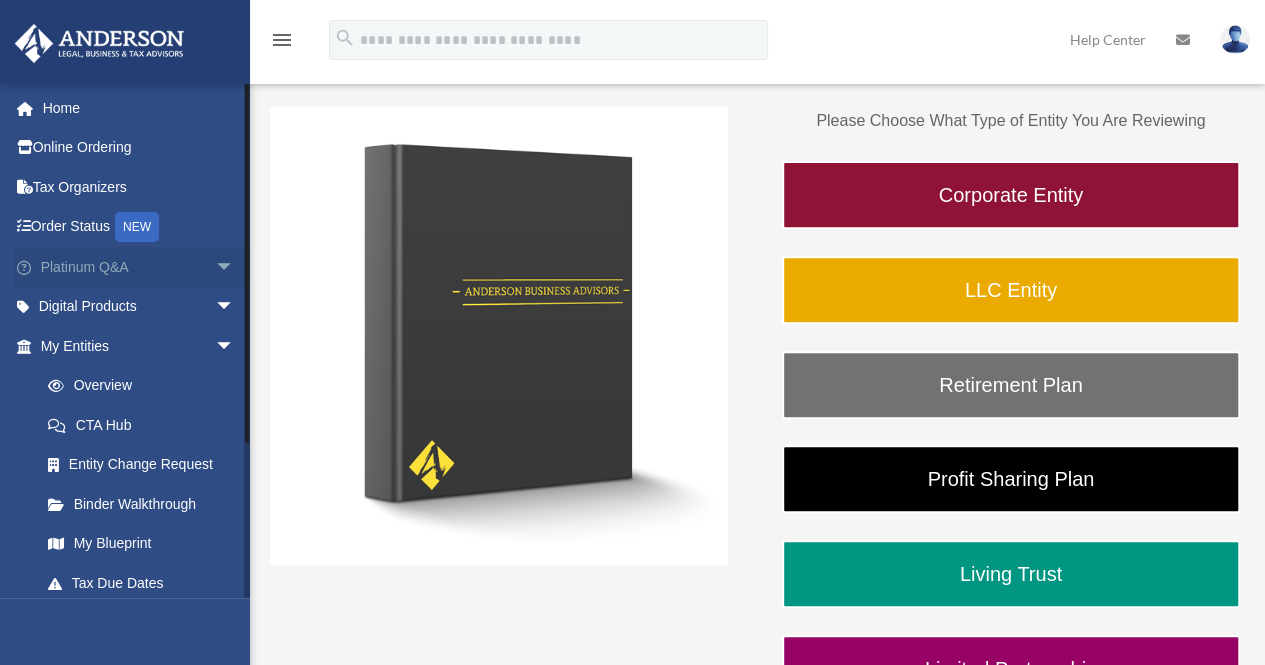 click on "arrow_drop_down" at bounding box center [235, 267] 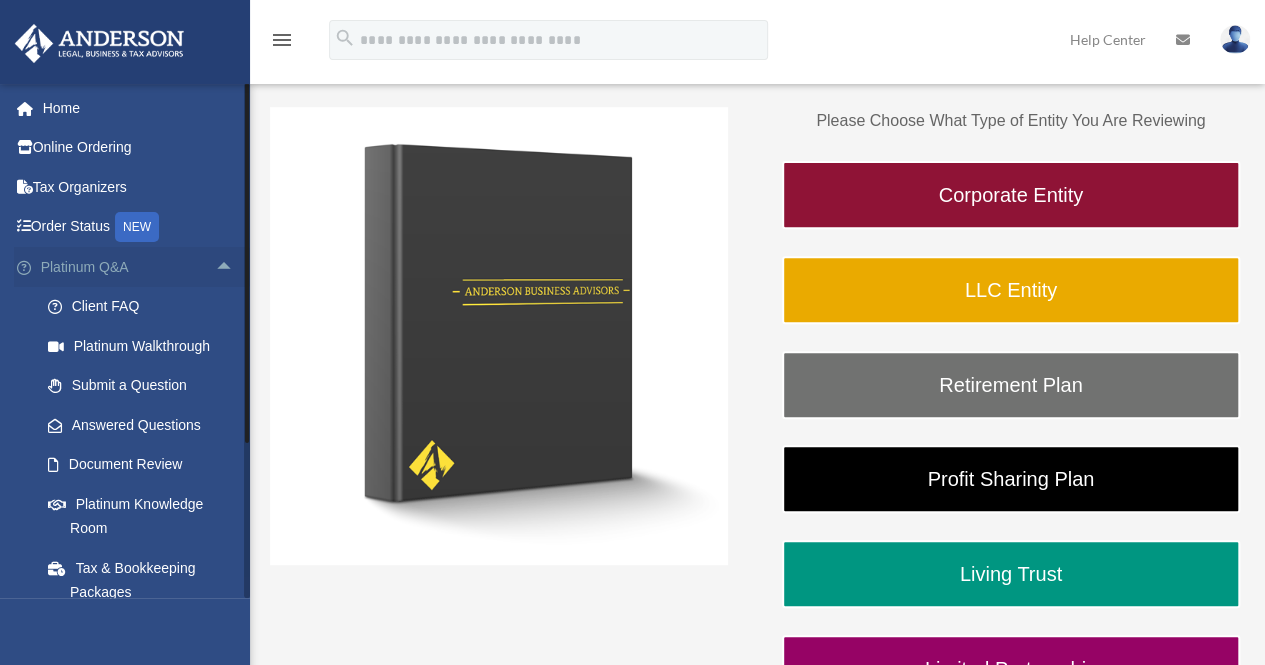 click on "arrow_drop_up" at bounding box center [235, 267] 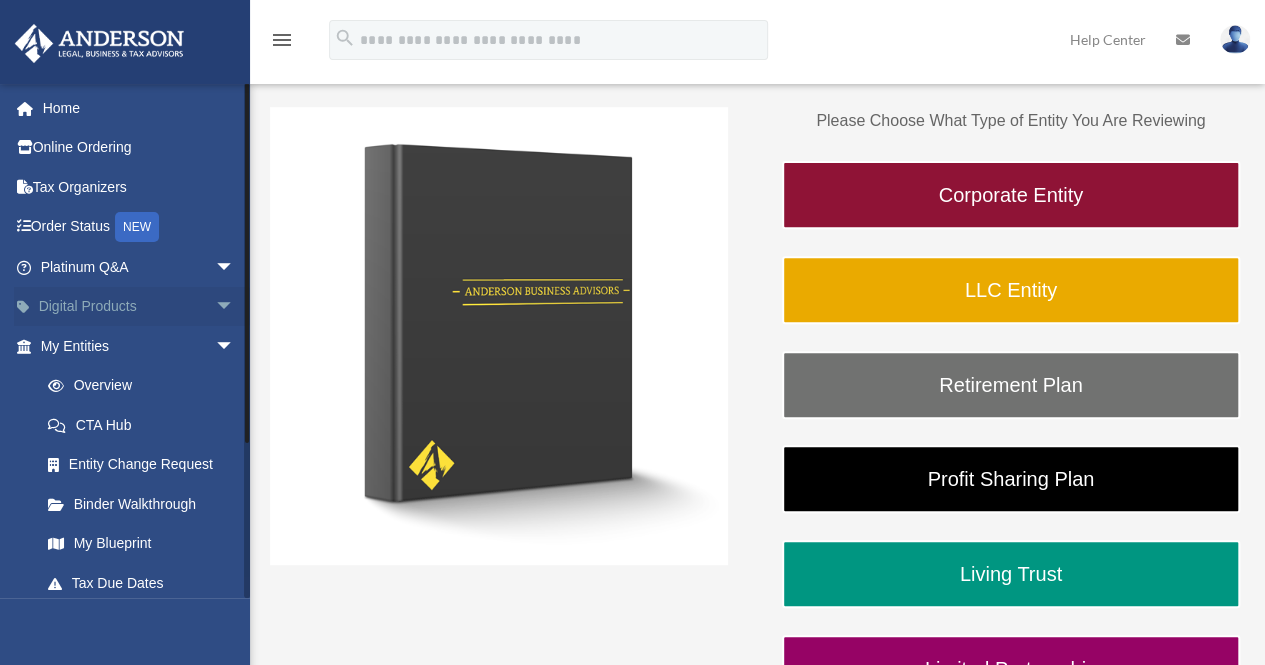 click on "arrow_drop_down" at bounding box center (235, 307) 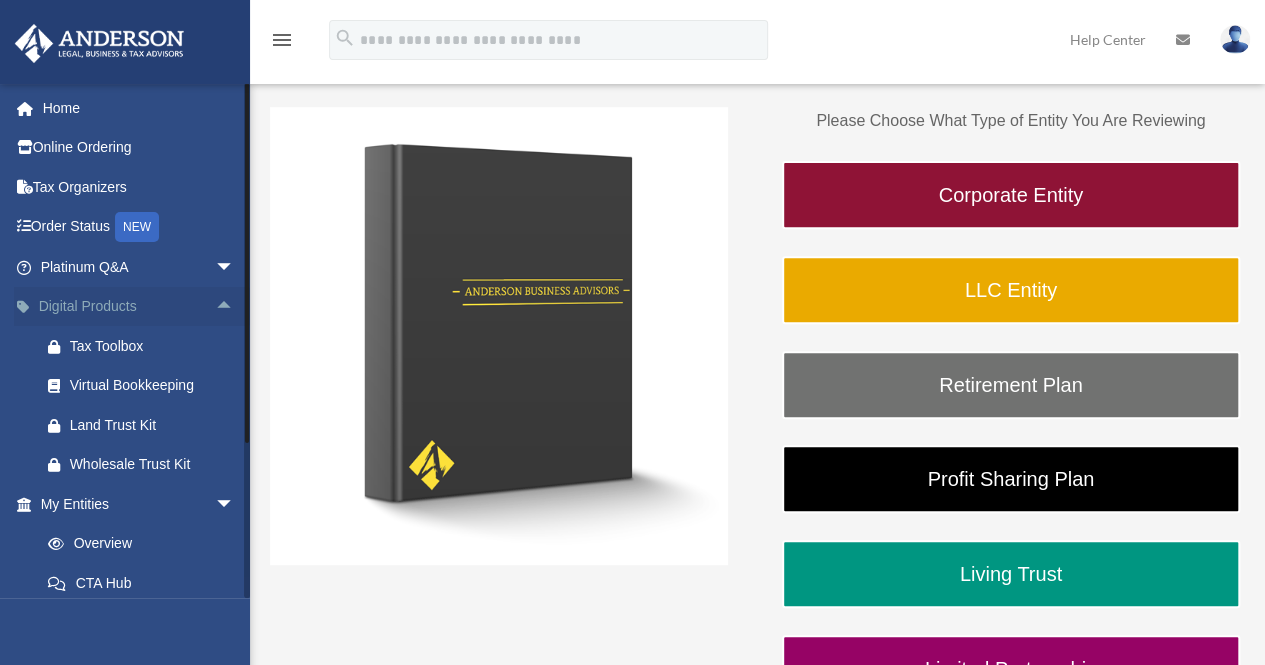 click on "arrow_drop_up" at bounding box center [235, 307] 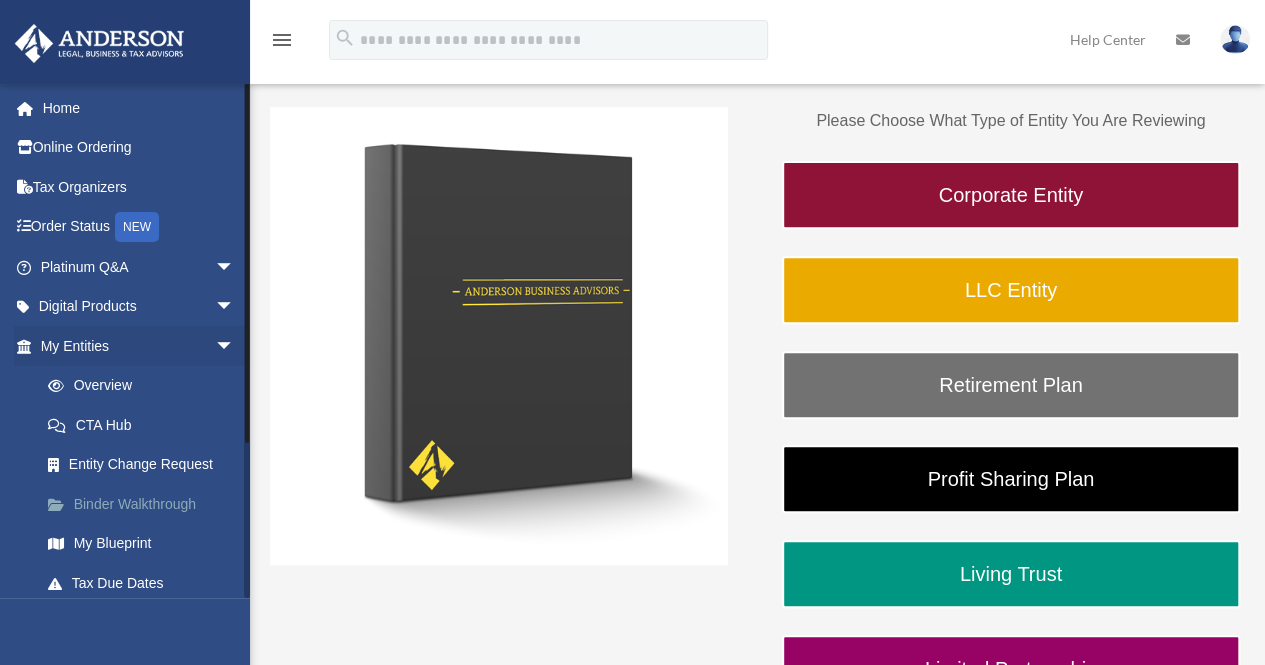 click on "Binder Walkthrough" at bounding box center (146, 504) 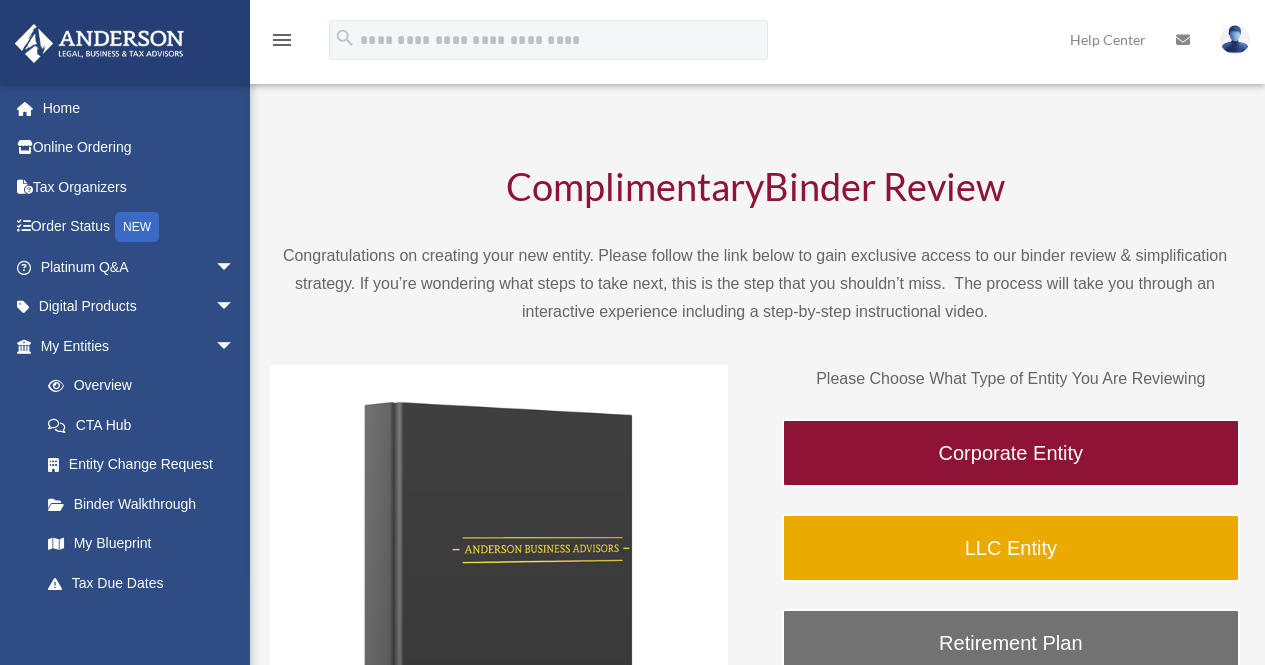 scroll, scrollTop: 0, scrollLeft: 0, axis: both 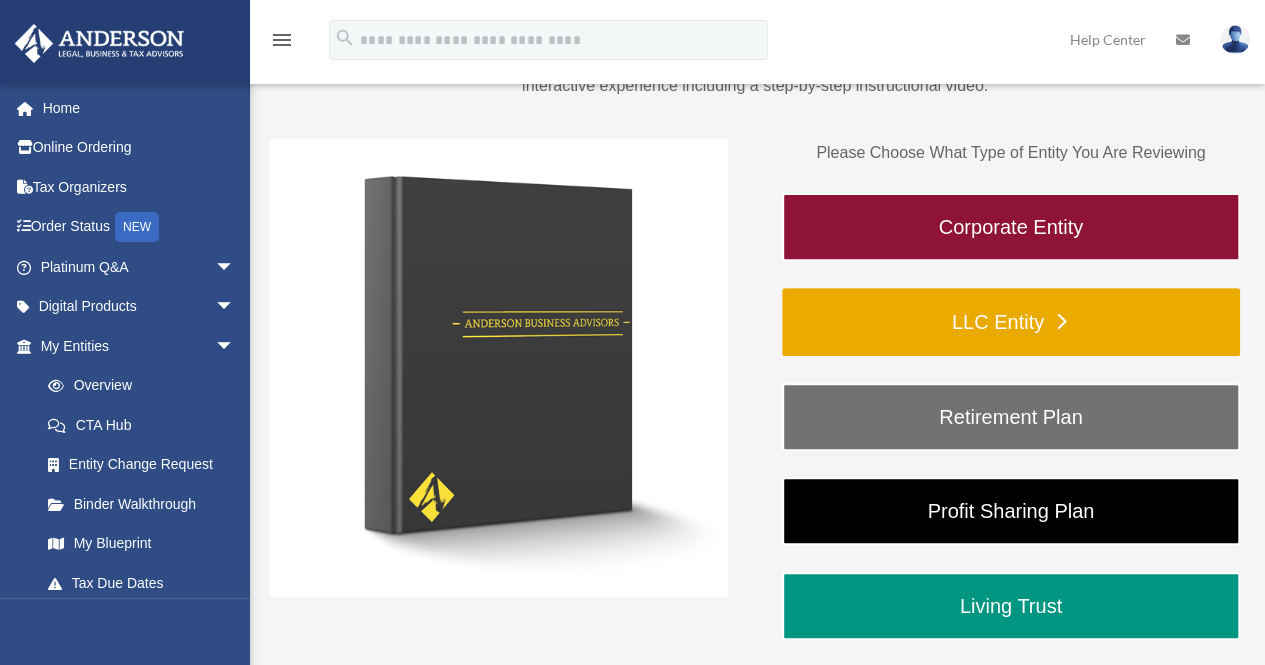 click on "LLC Entity" at bounding box center (1011, 322) 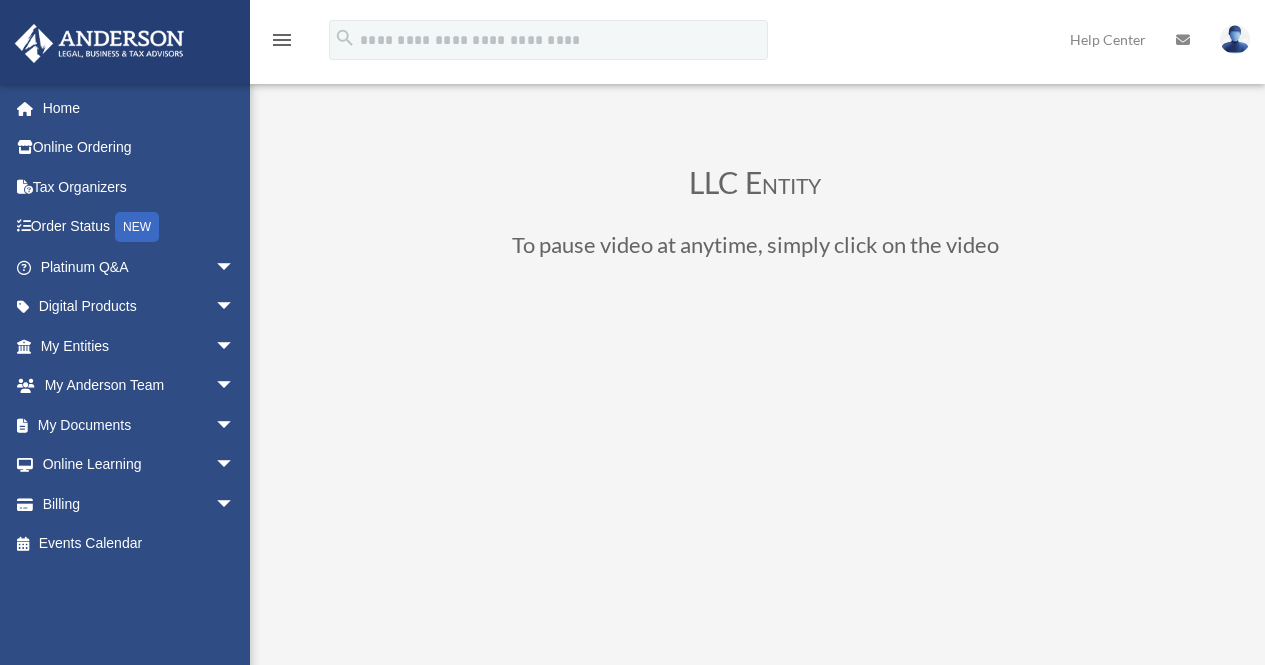 scroll, scrollTop: 0, scrollLeft: 0, axis: both 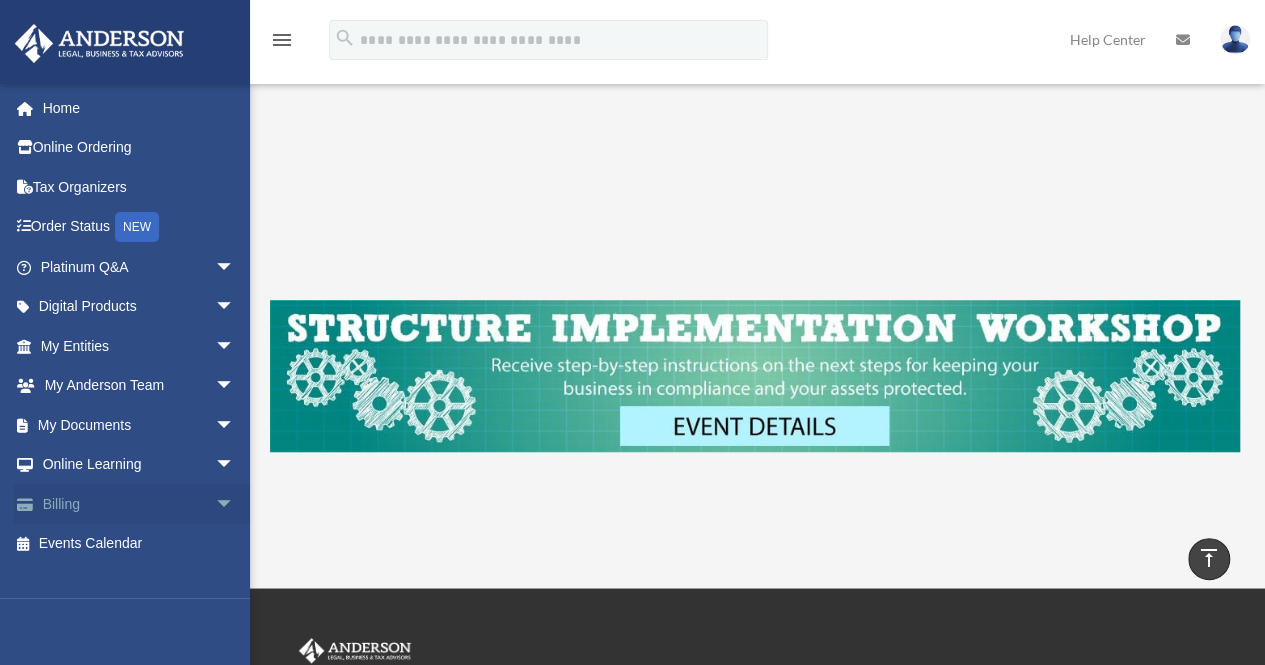 click on "arrow_drop_down" at bounding box center (235, 504) 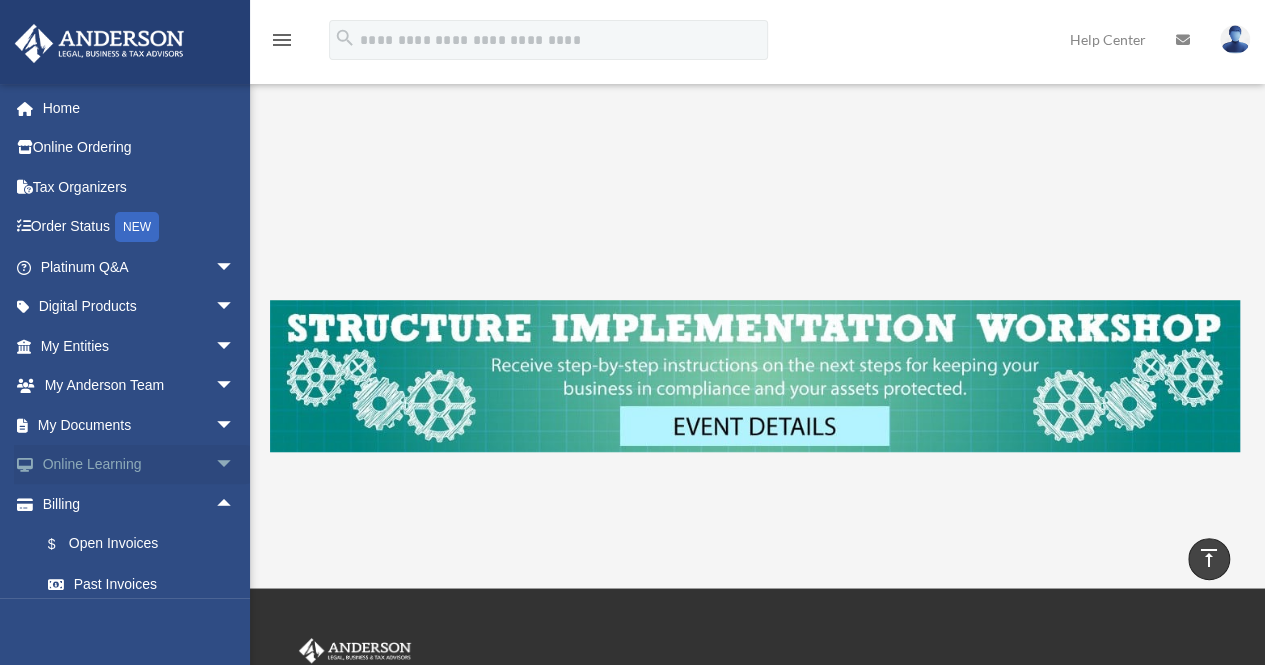 click on "arrow_drop_down" at bounding box center (235, 465) 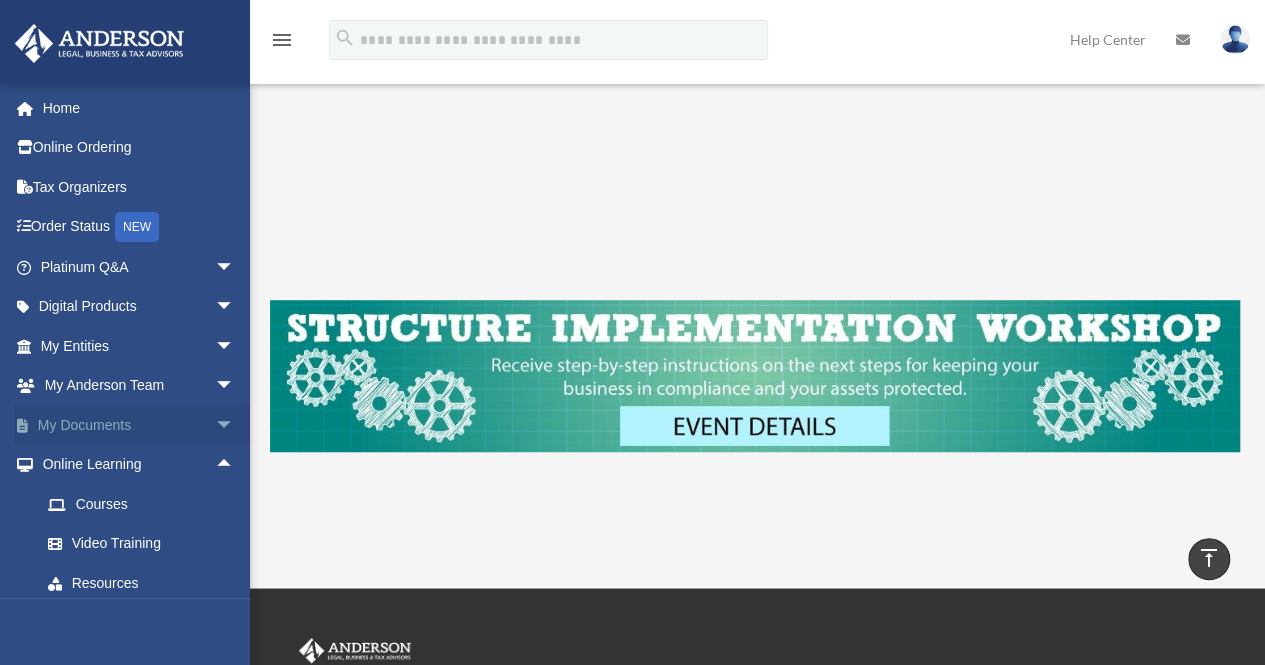 click on "arrow_drop_down" at bounding box center (235, 425) 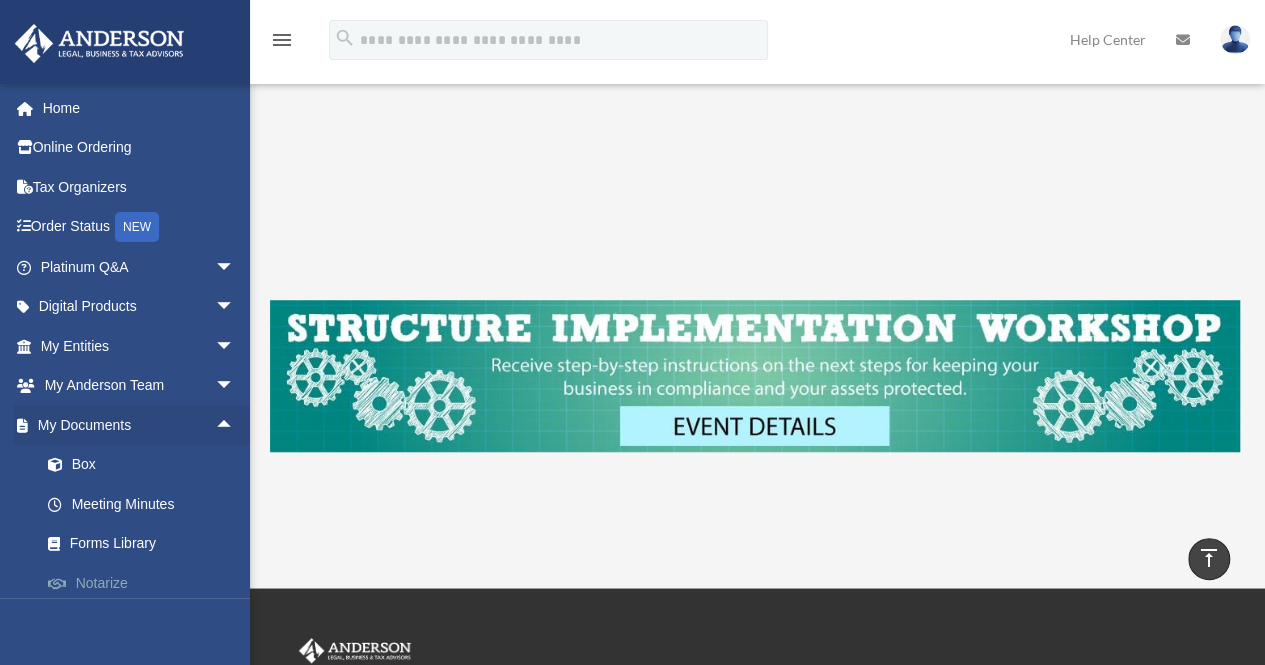 click on "Notarize" at bounding box center (146, 583) 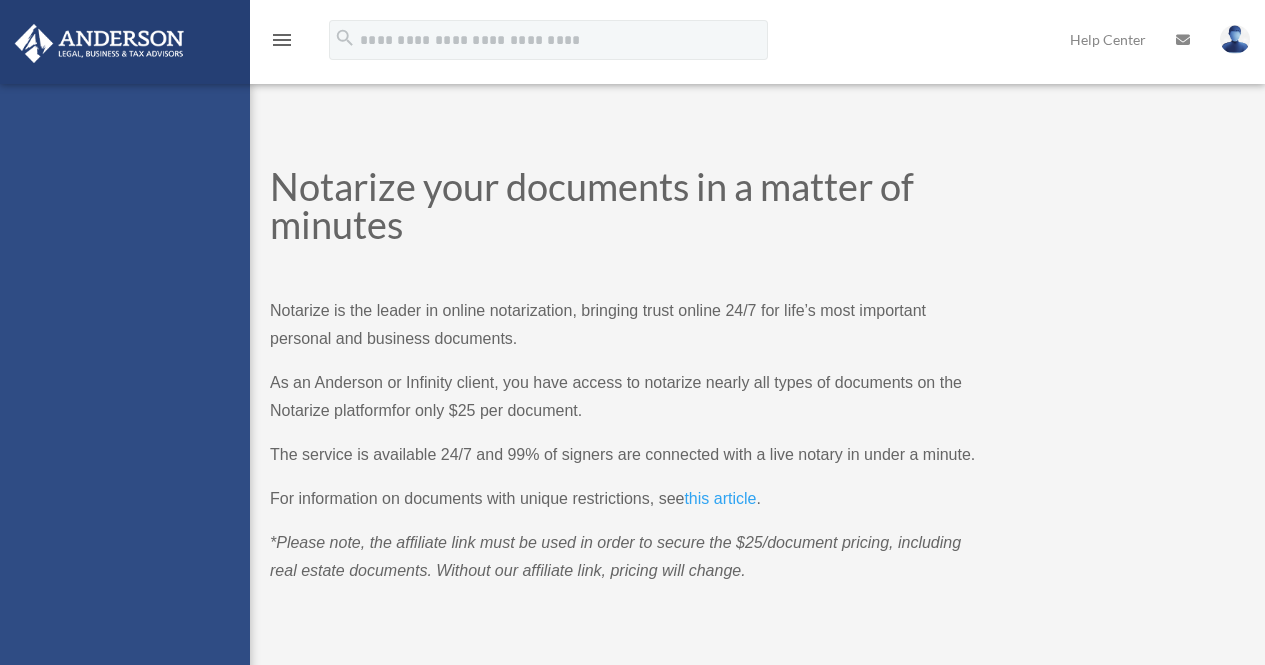 scroll, scrollTop: 0, scrollLeft: 0, axis: both 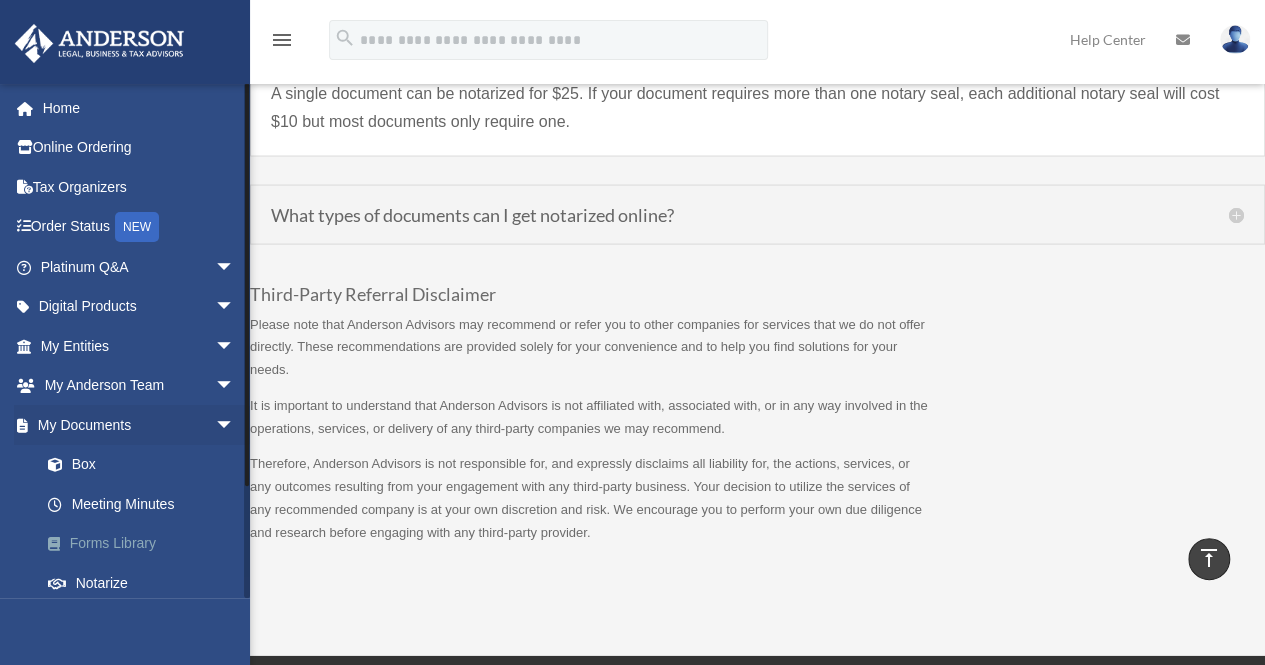 click on "Forms Library" at bounding box center [146, 544] 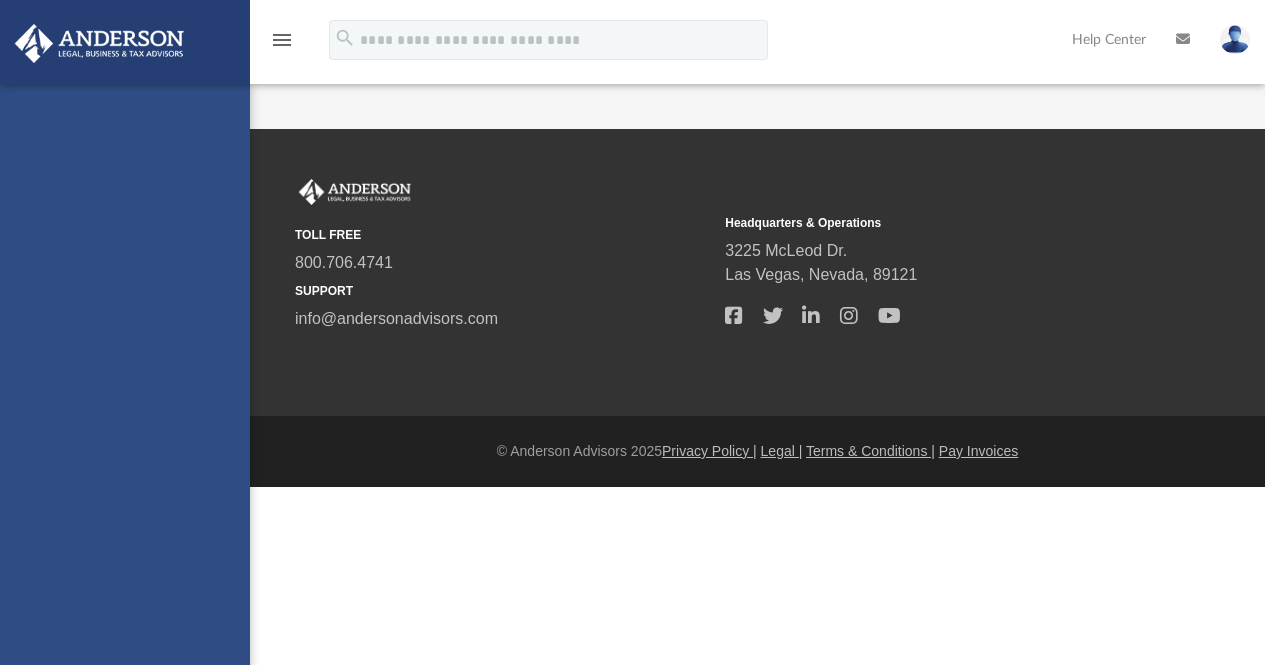 scroll, scrollTop: 0, scrollLeft: 0, axis: both 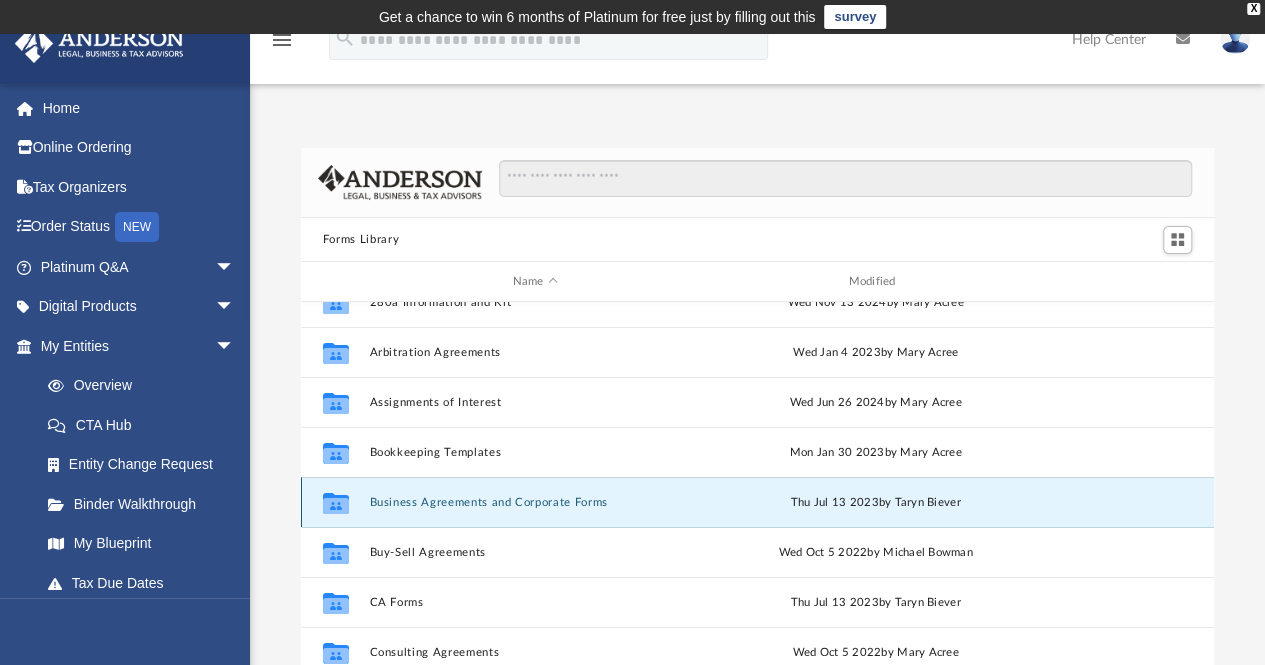 click on "Business Agreements and Corporate Forms" at bounding box center [535, 502] 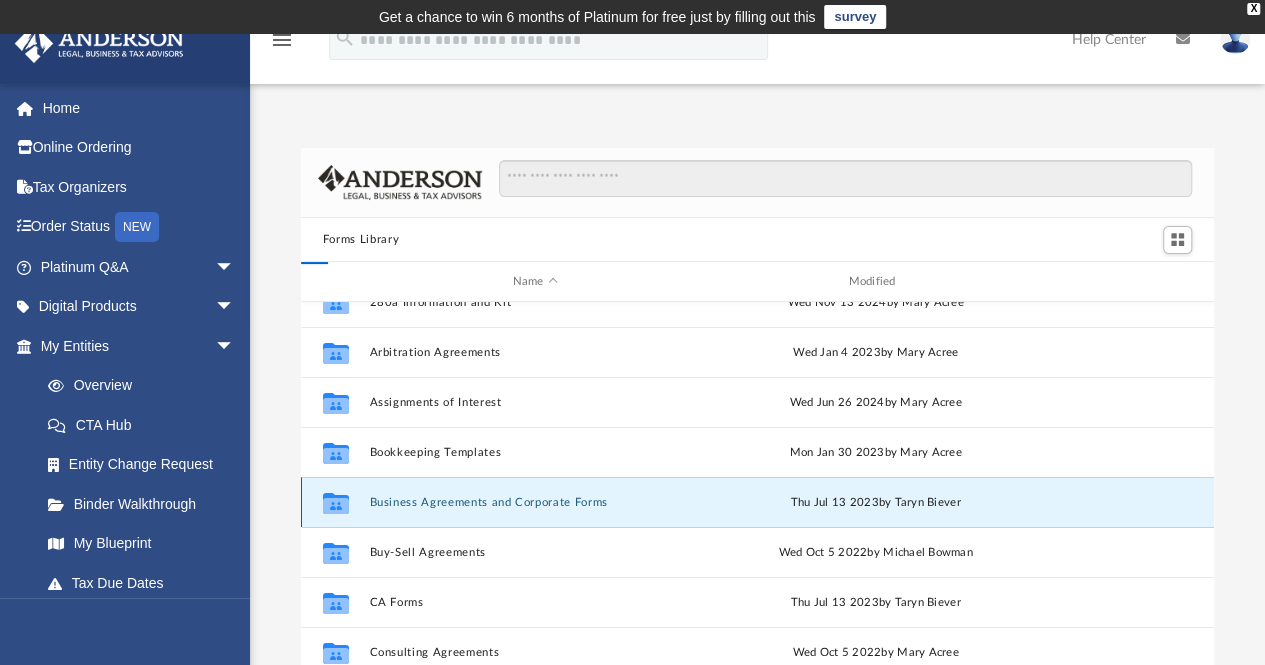 click on "Business Agreements and Corporate Forms" at bounding box center (535, 502) 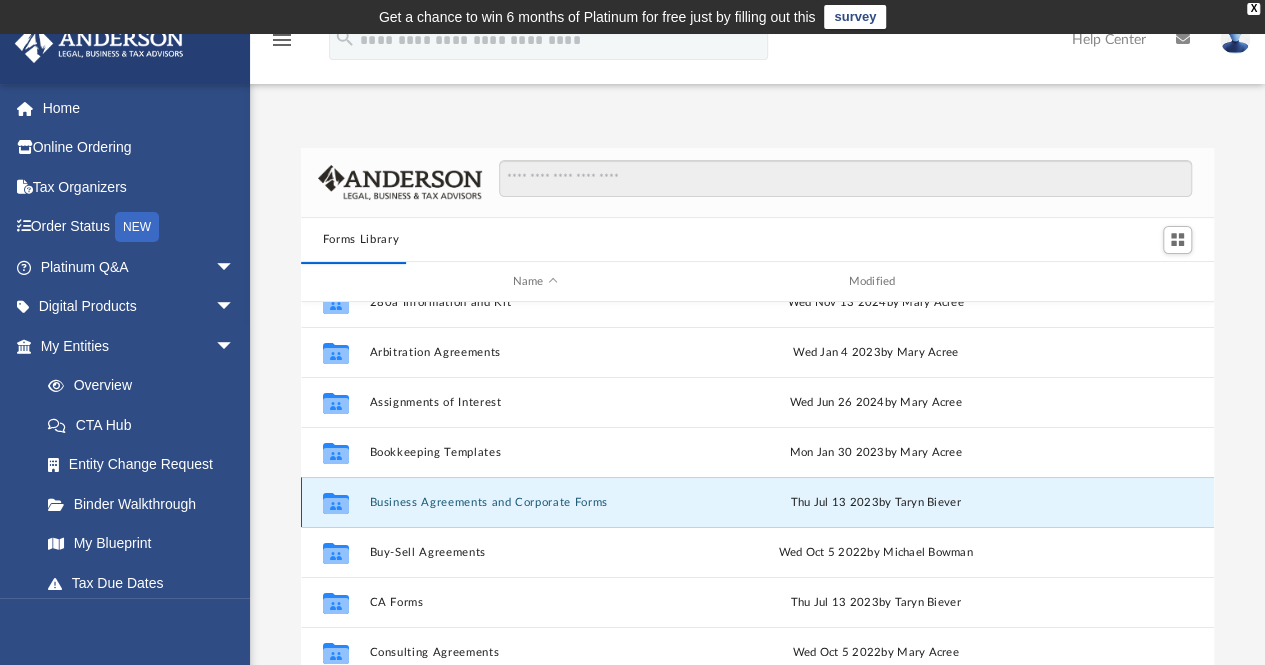 click on "Collaborated Folder 25 Funding Sources and Guide to Buying a Franchise Wed Dec 20 2023  by Mary Acree Collaborated Folder 280a Information and Kit Wed Nov 13 2024  by Mary Acree Collaborated Folder Arbitration Agreements Wed Jan 4 2023  by Mary Acree Collaborated Folder Assignments of Interest Wed Jun 26 2024  by Mary Acree Collaborated Folder Bookkeeping Templates Mon Jan 30 2023  by Mary Acree Collaborated Folder Business Agreements and Corporate Forms Thu Jul 13 2023  by Taryn Biever Collaborated Folder Buy-Sell Agreements Wed Oct 5 2022  by Michael Bowman Collaborated Folder CA Forms Thu Jul 13 2023  by Taryn Biever Collaborated Folder Consulting Agreements Wed Oct 5 2022  by Mary Acree Collaborated Folder Corporate Transparency Act Fri Dec 29 2023  by Mary Acree Collaborated Folder Deed of Trust Wed Oct 5 2022  by Mary Acree" at bounding box center (757, 977) 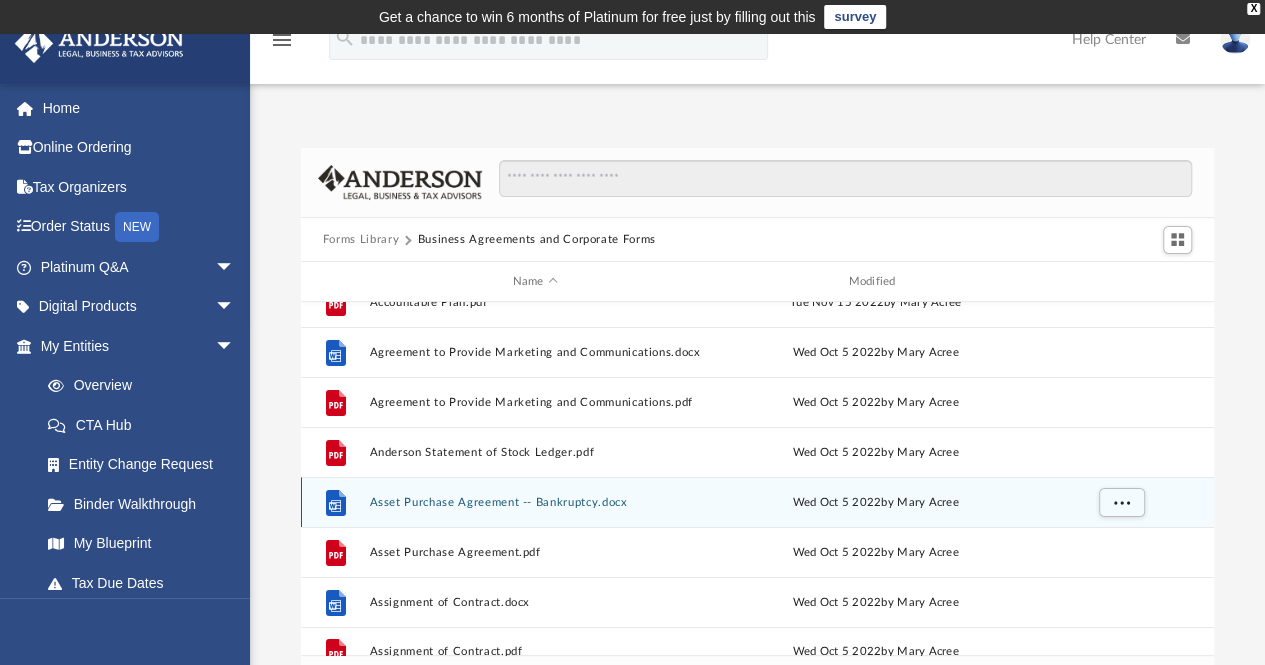 scroll, scrollTop: 0, scrollLeft: 0, axis: both 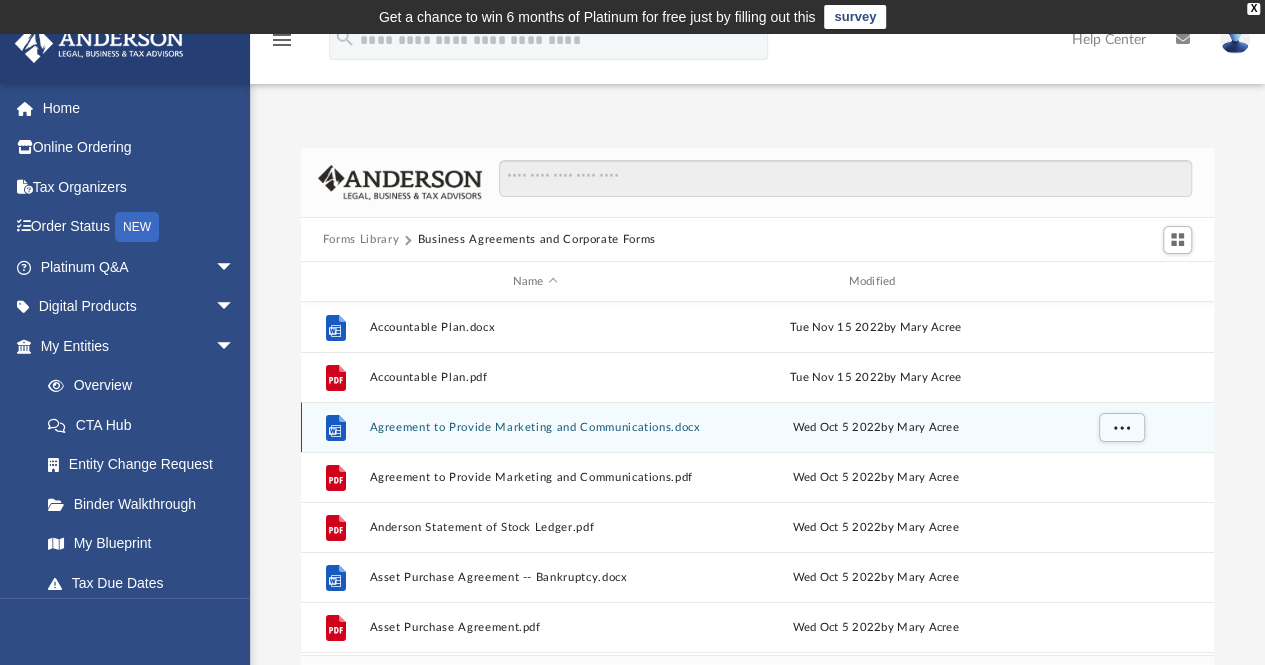 click on "File Agreement to Provide Marketing and Communications.docx Wed Oct 5 2022  by Mary Acree" at bounding box center (757, 427) 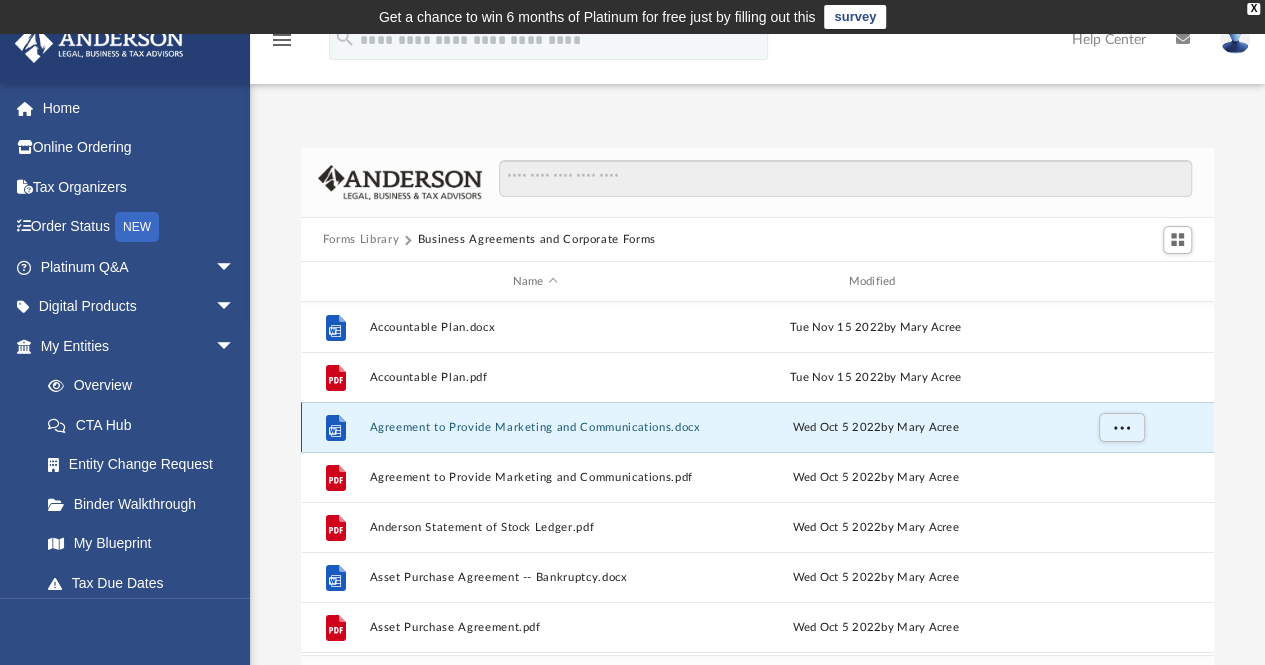 click on "Agreement to Provide Marketing and Communications.docx" at bounding box center (535, 427) 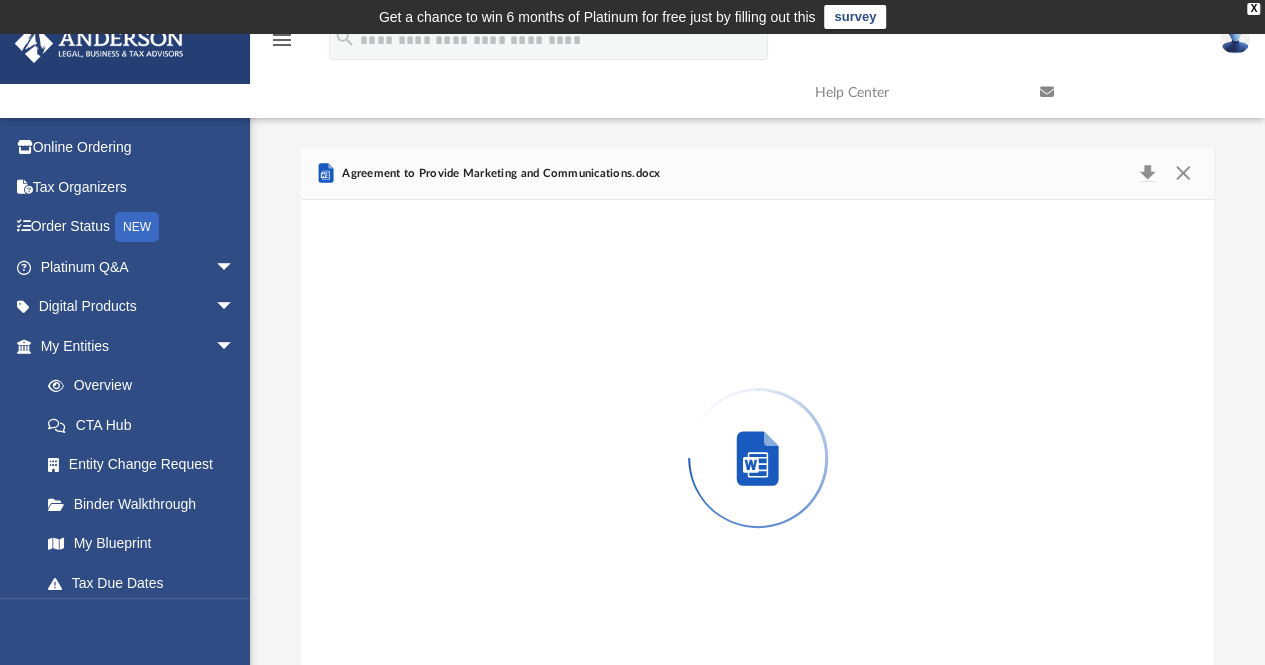 scroll, scrollTop: 51, scrollLeft: 0, axis: vertical 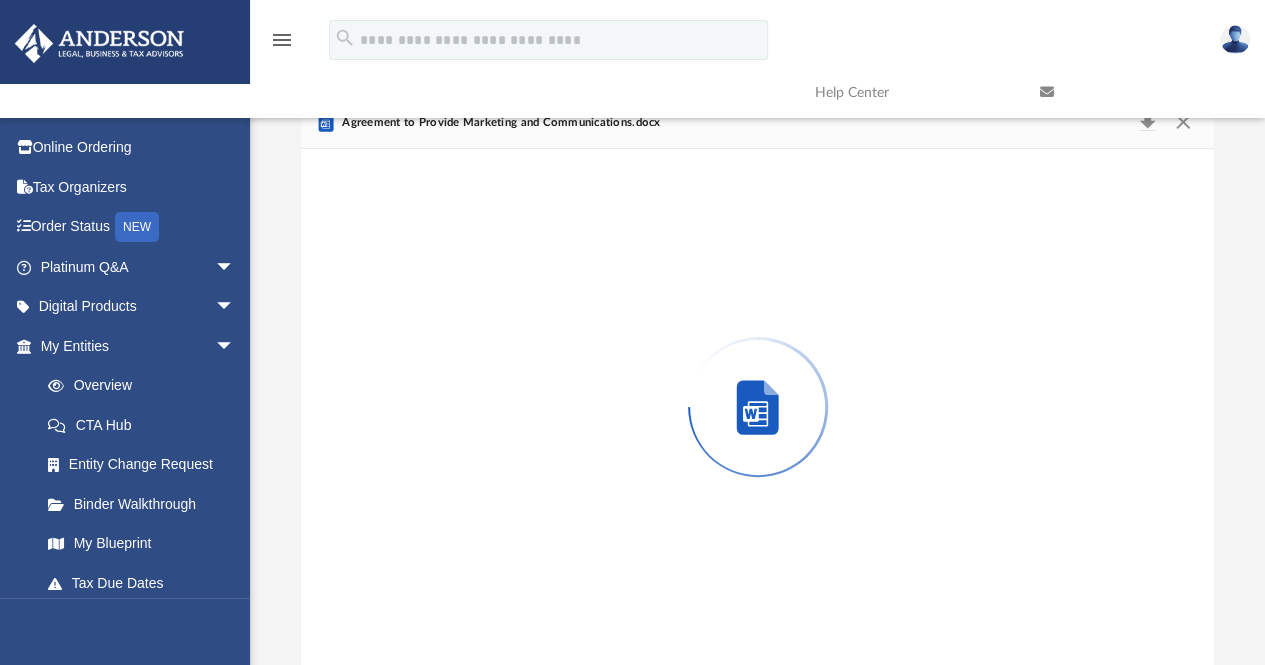 click at bounding box center (758, 407) 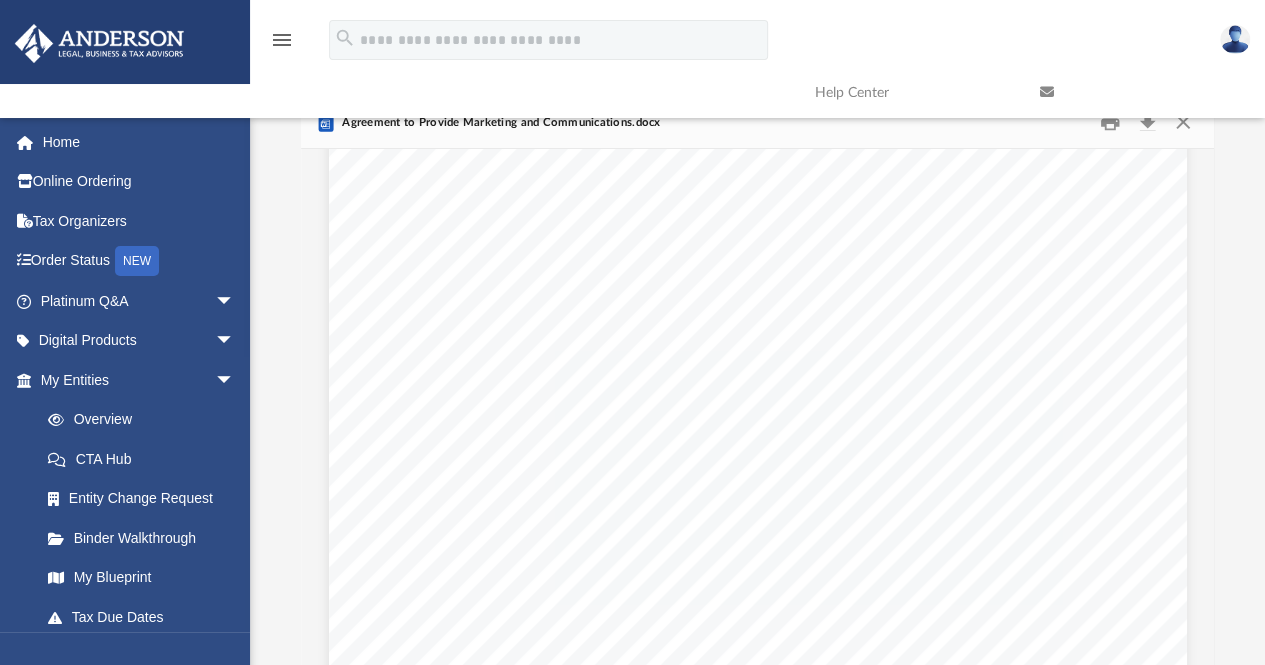 scroll, scrollTop: 0, scrollLeft: 0, axis: both 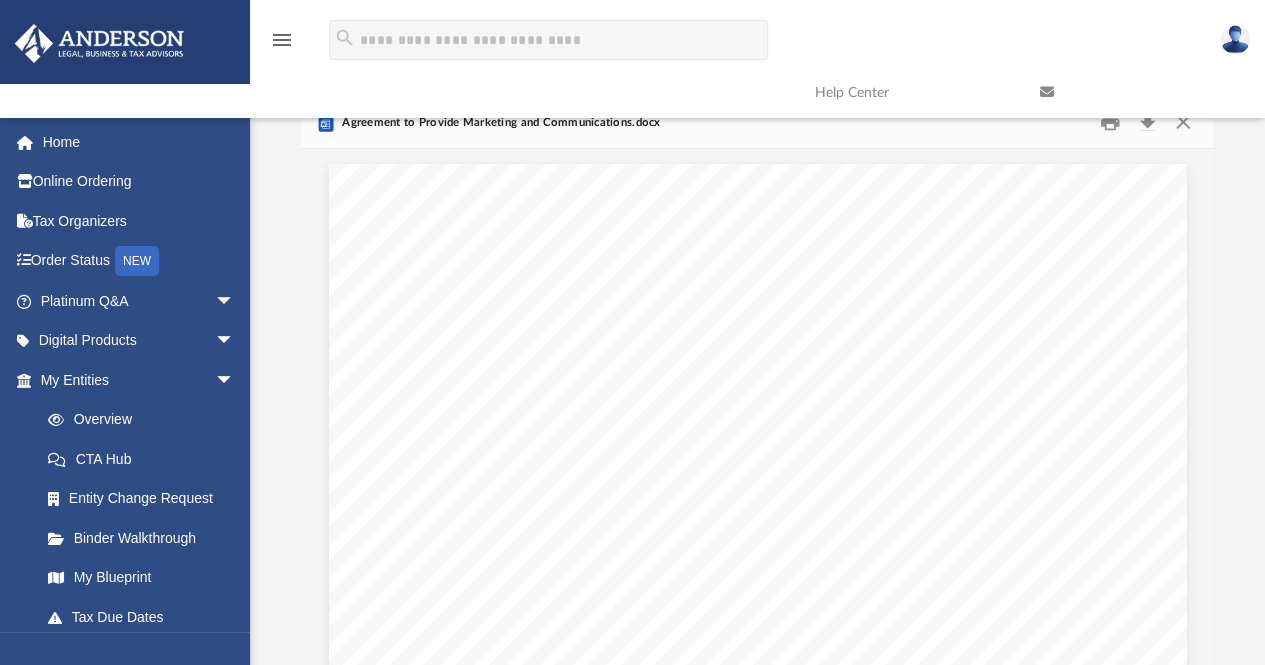 click at bounding box center (1137, 92) 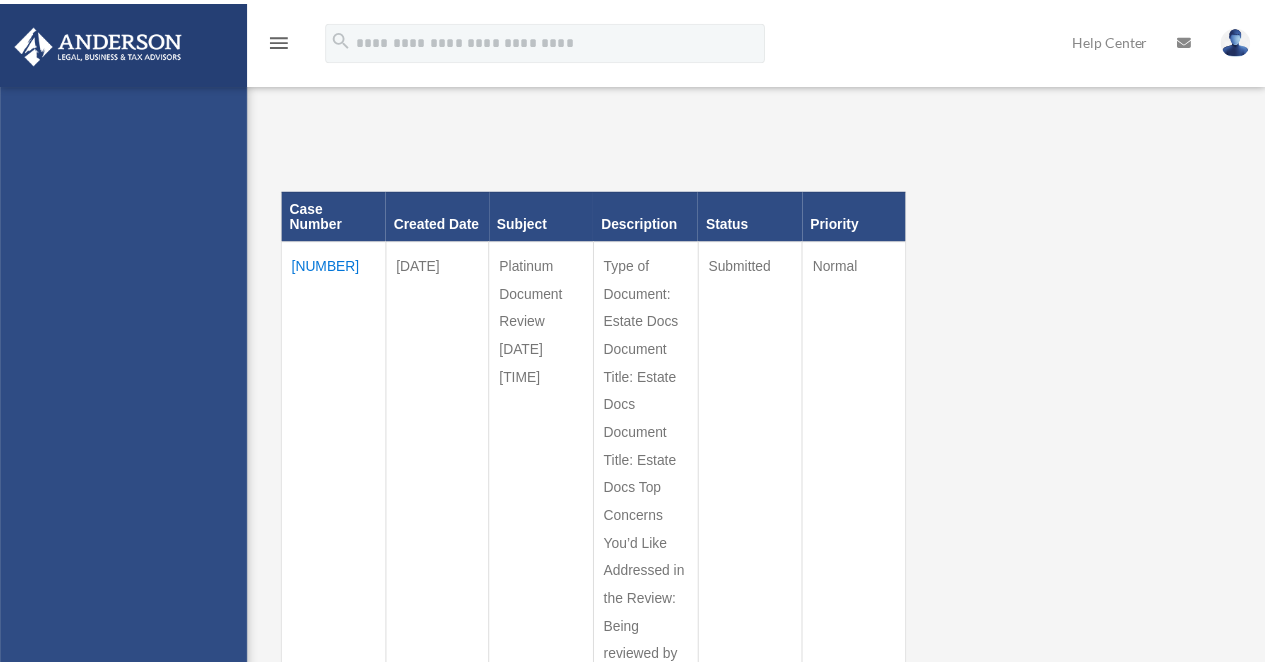scroll, scrollTop: 0, scrollLeft: 0, axis: both 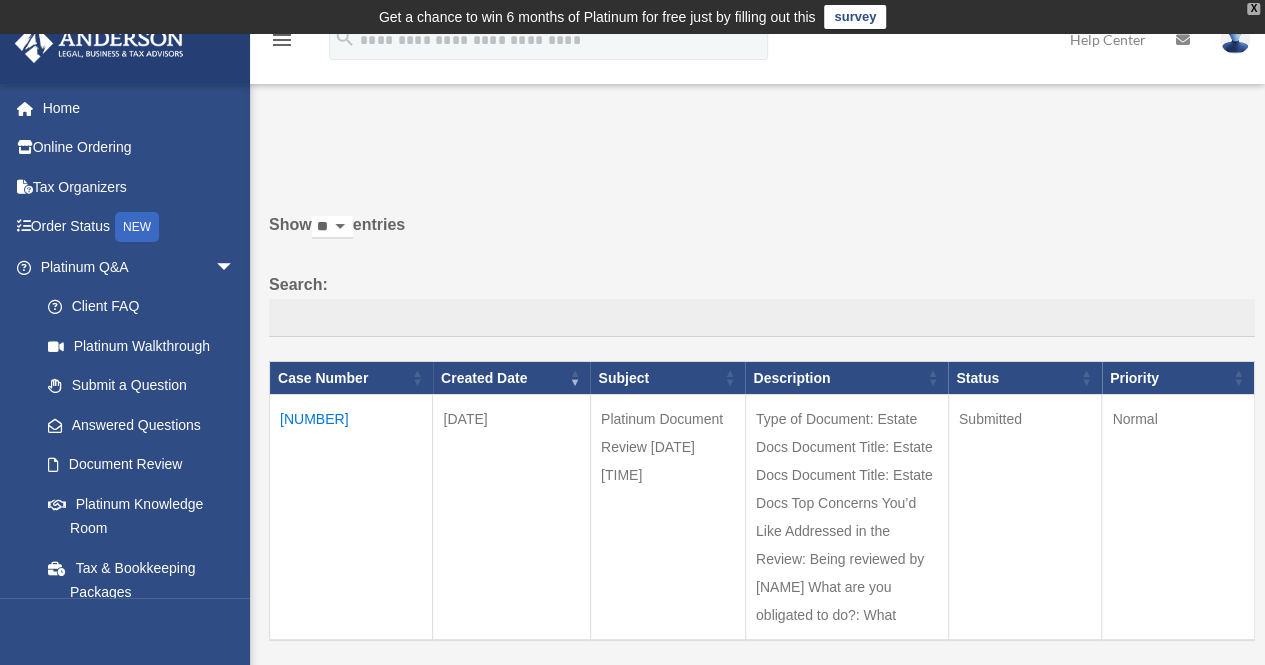click on "X" at bounding box center [1253, 9] 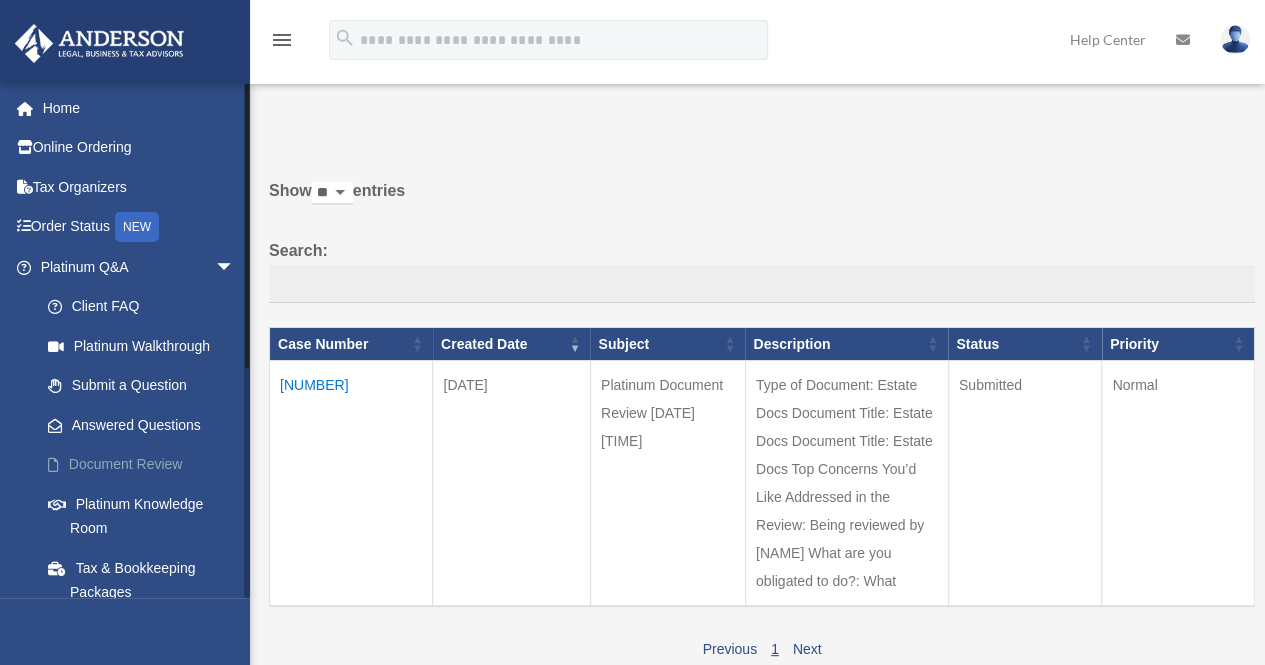 click on "Document Review" at bounding box center [146, 465] 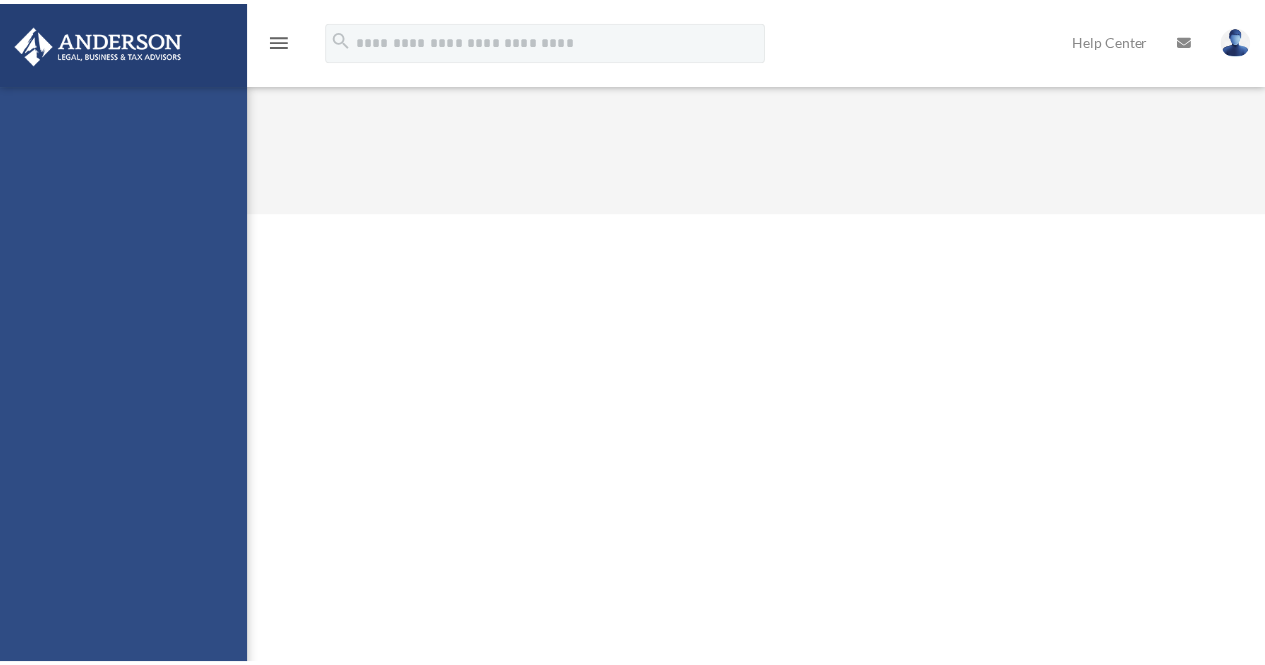 scroll, scrollTop: 0, scrollLeft: 0, axis: both 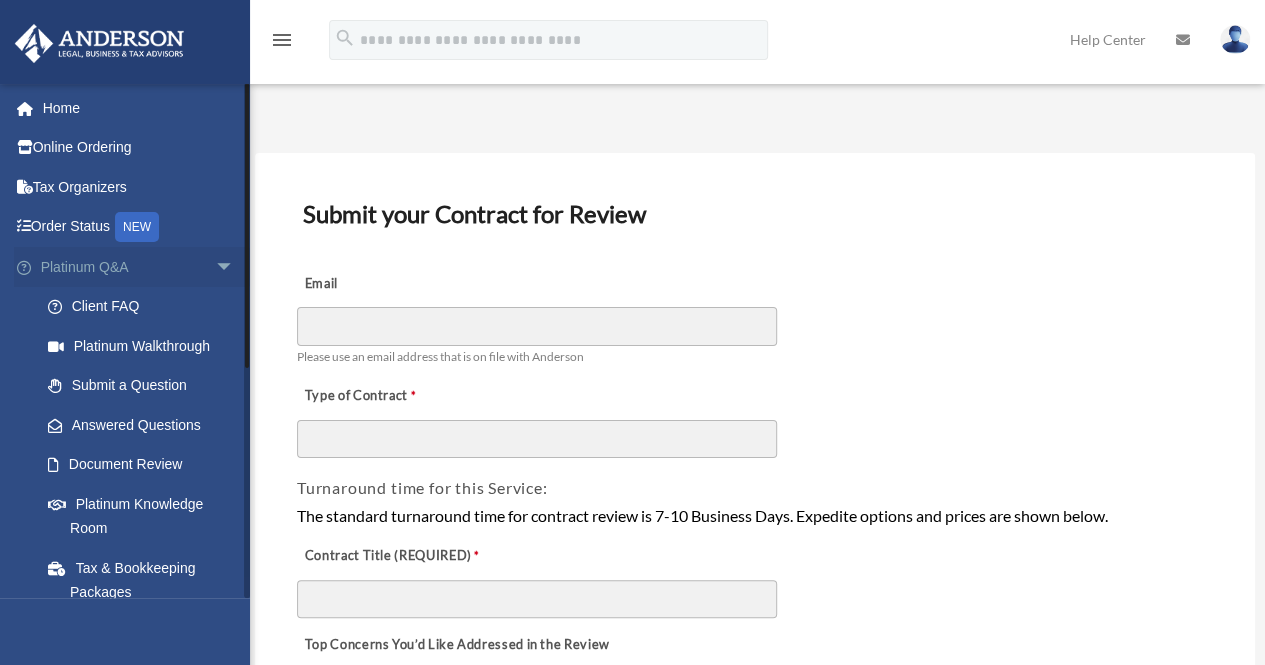 click on "arrow_drop_down" at bounding box center [235, 267] 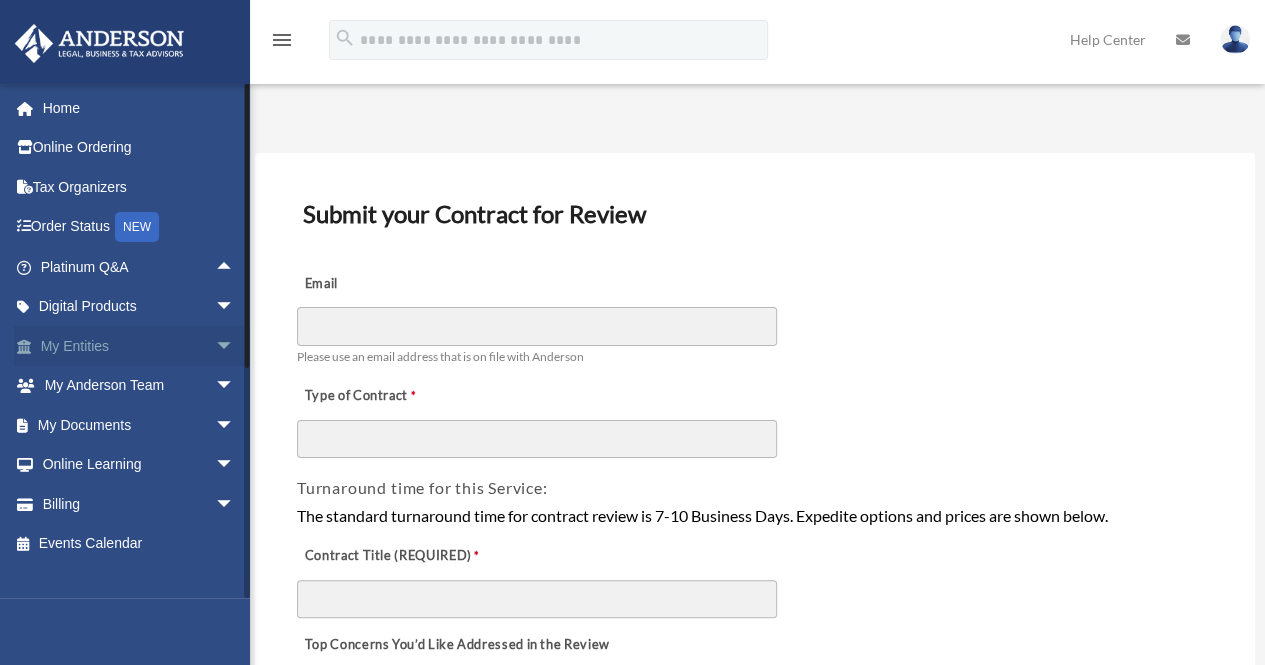 click on "My Entities arrow_drop_down" at bounding box center (139, 346) 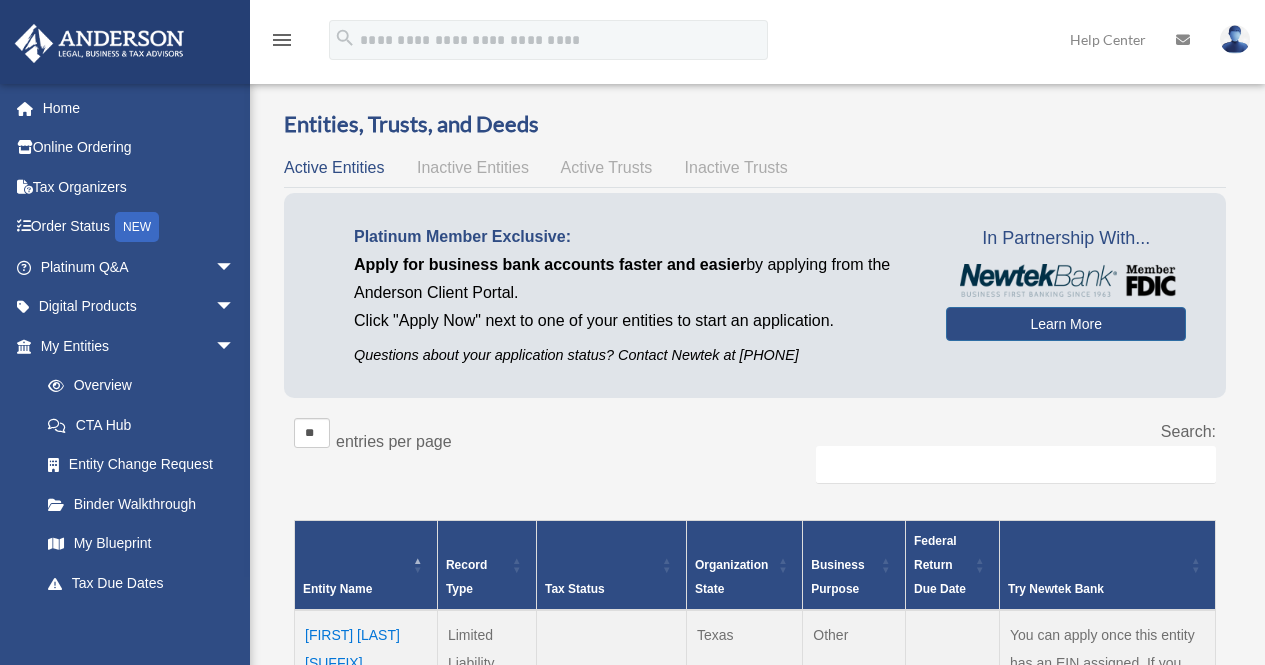 scroll, scrollTop: 0, scrollLeft: 0, axis: both 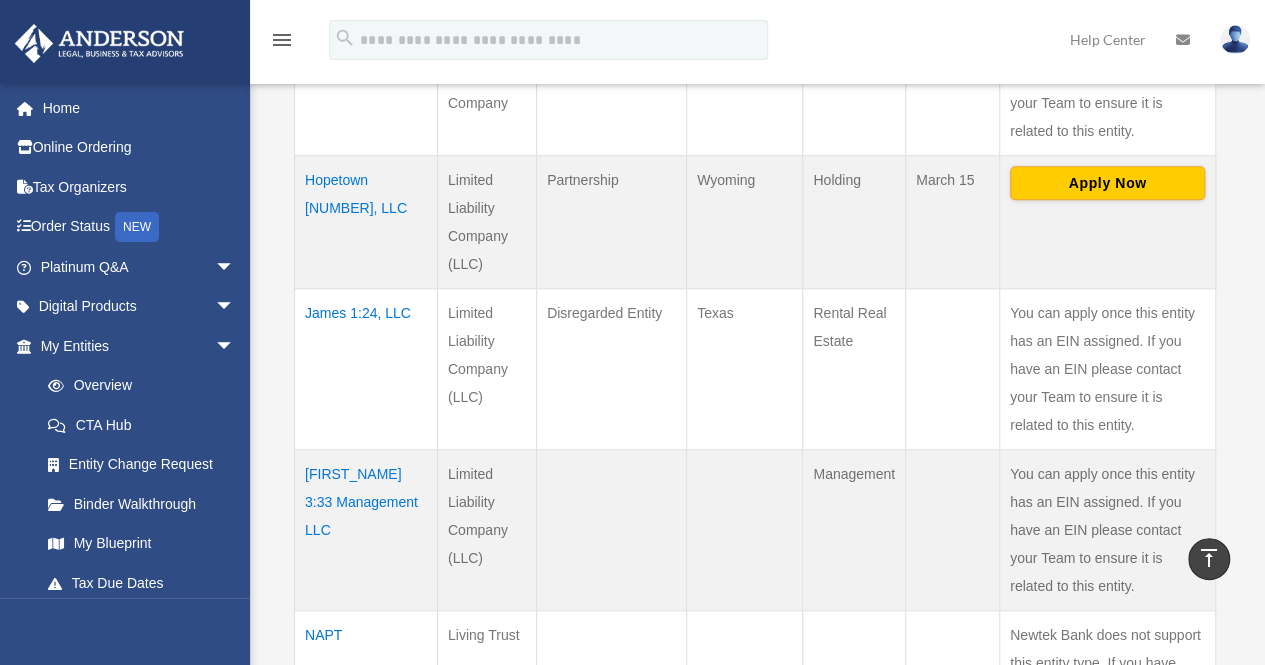 click on "Hopetown 51317, LLC" at bounding box center [366, 221] 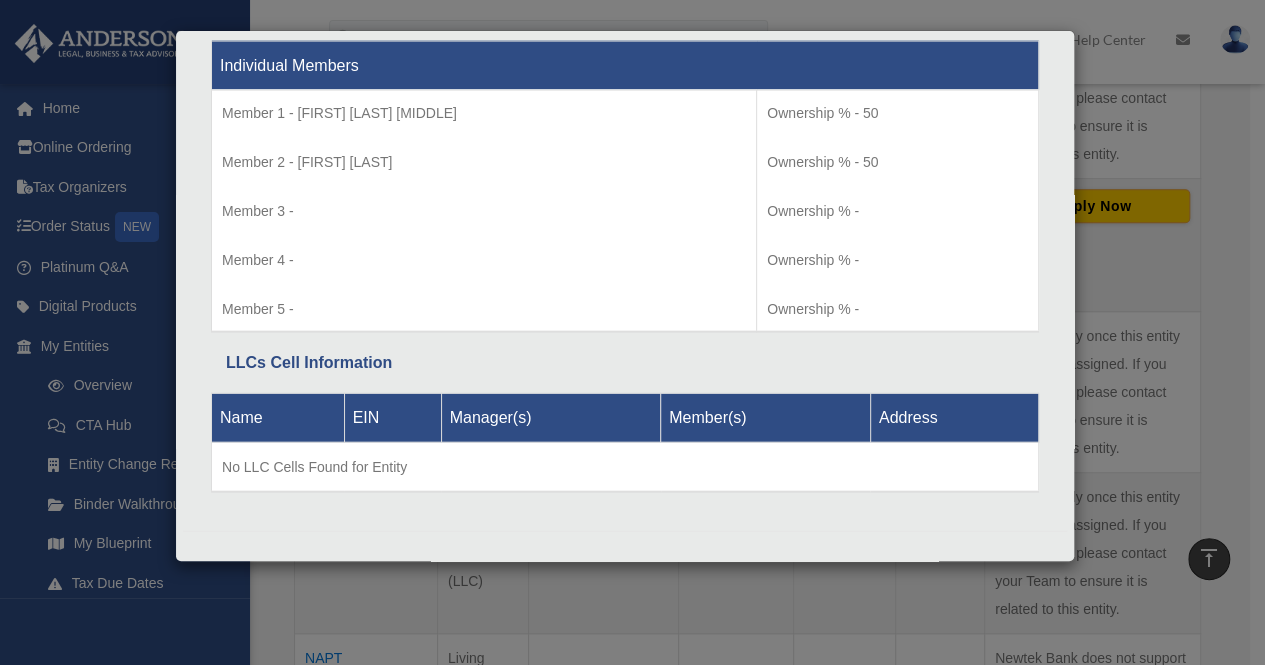 scroll, scrollTop: 0, scrollLeft: 0, axis: both 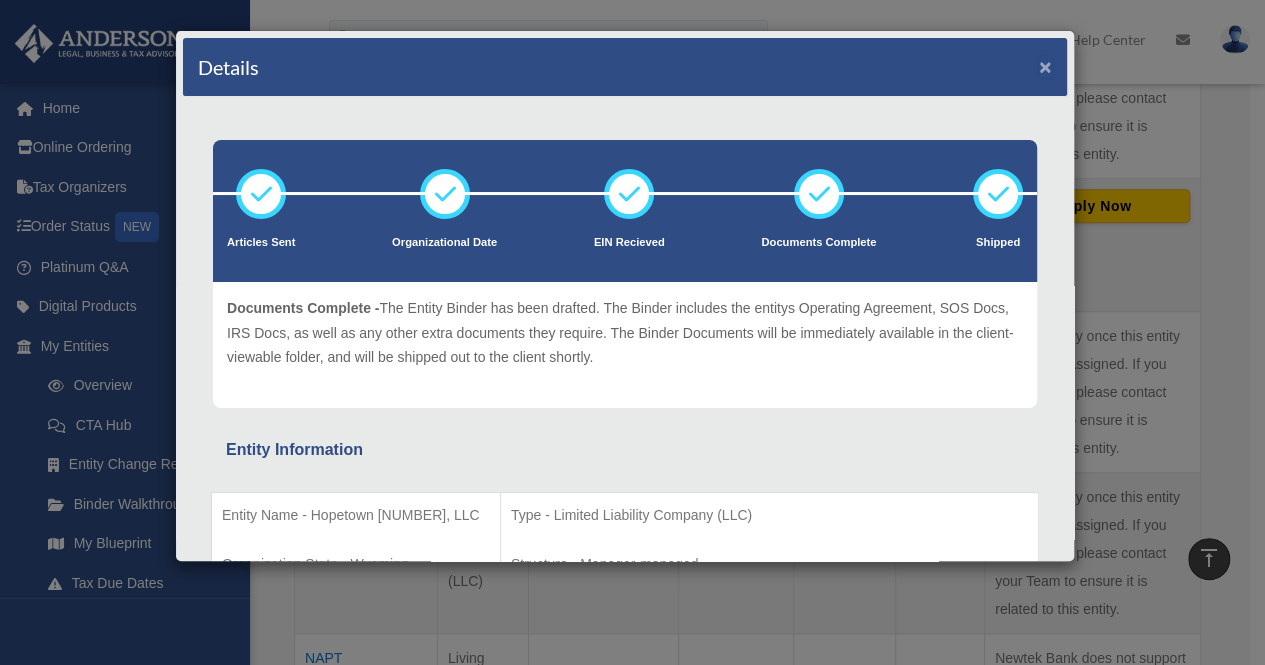 click on "×" at bounding box center (1045, 66) 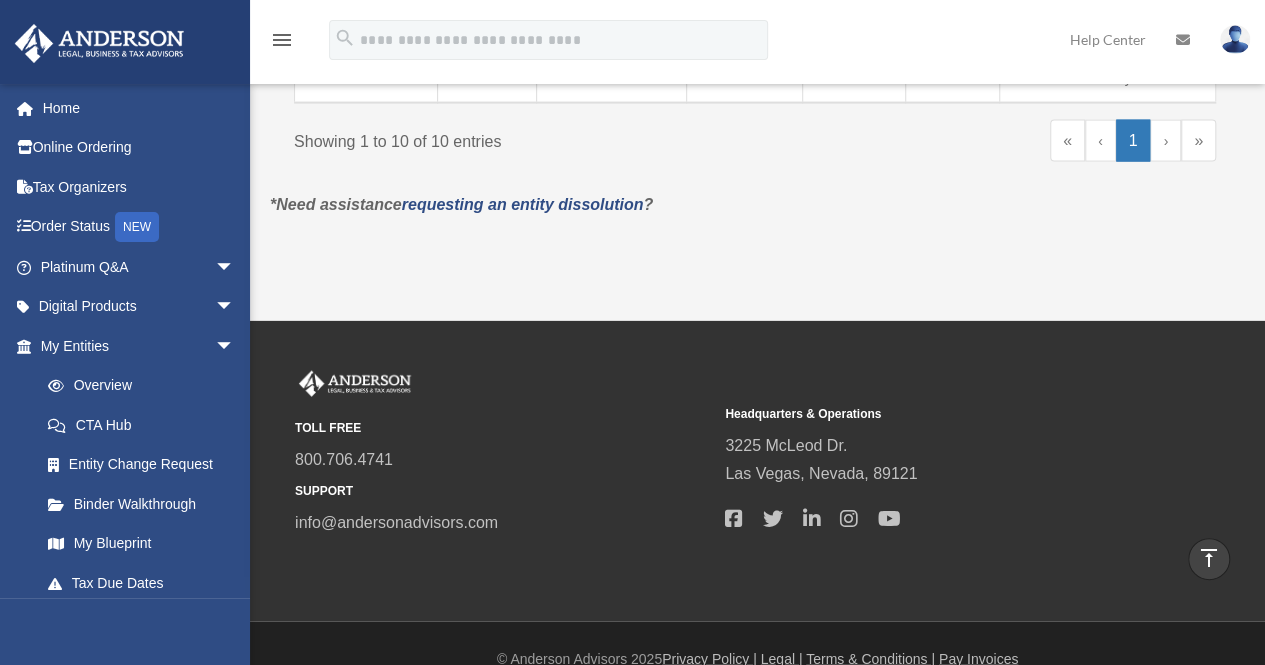 scroll, scrollTop: 2003, scrollLeft: 0, axis: vertical 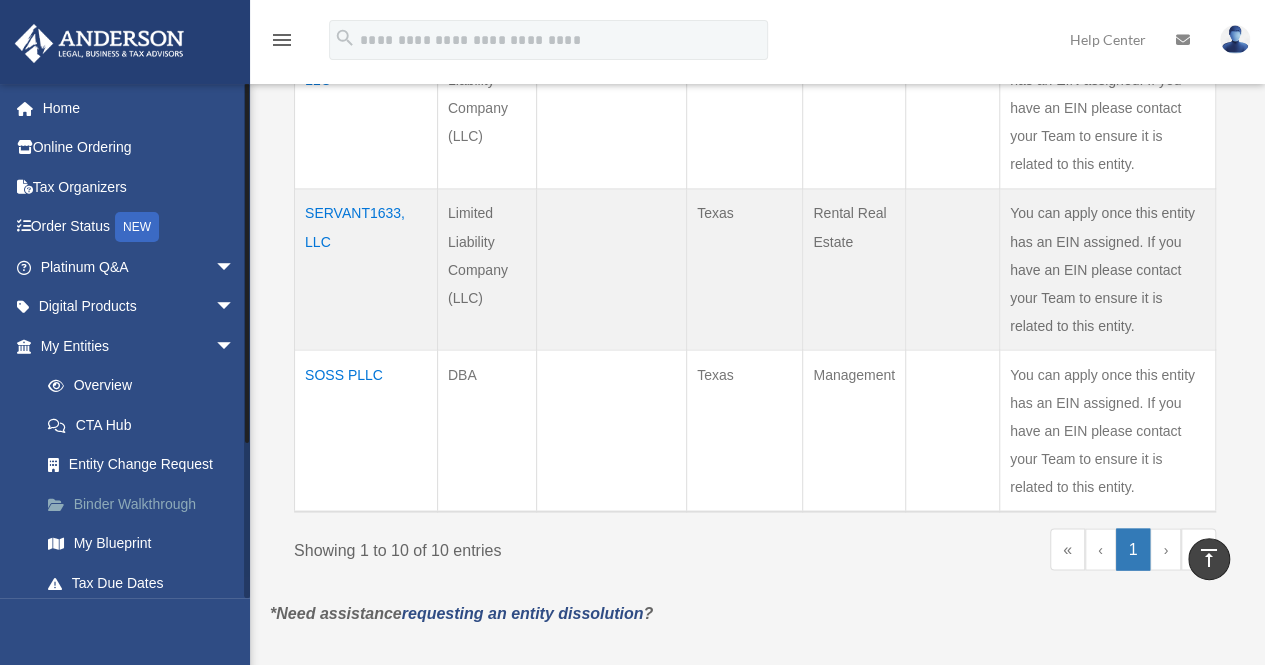 click on "Binder Walkthrough" at bounding box center (146, 504) 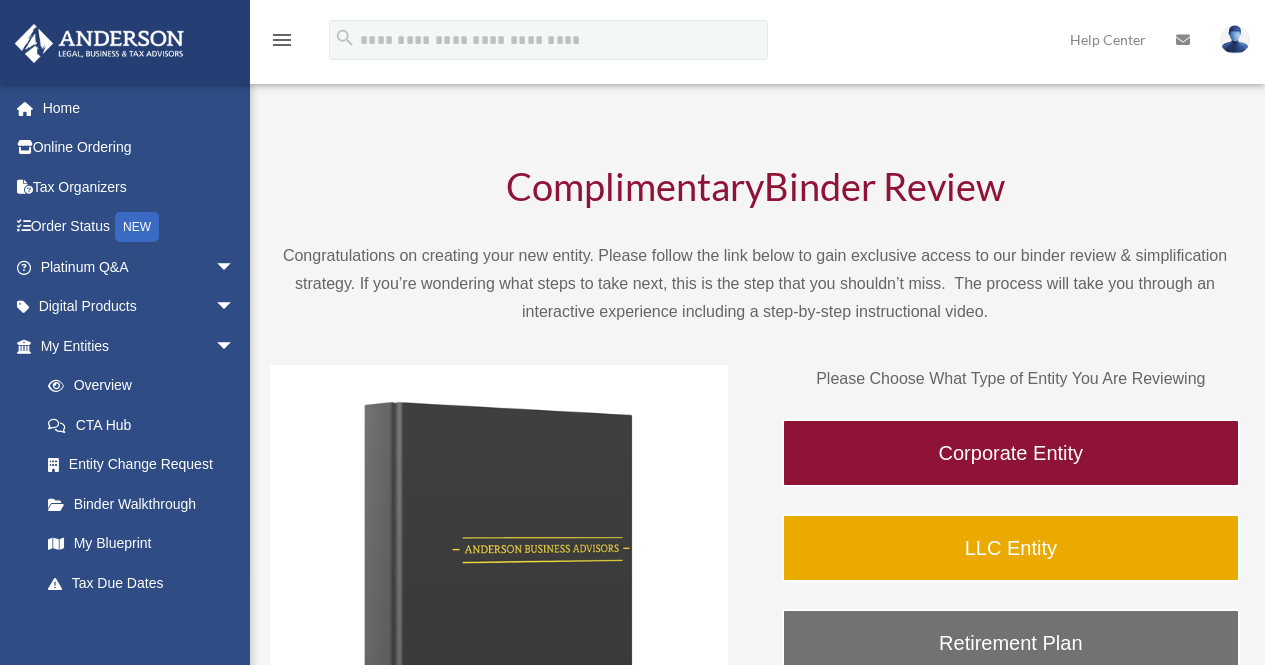 scroll, scrollTop: 0, scrollLeft: 0, axis: both 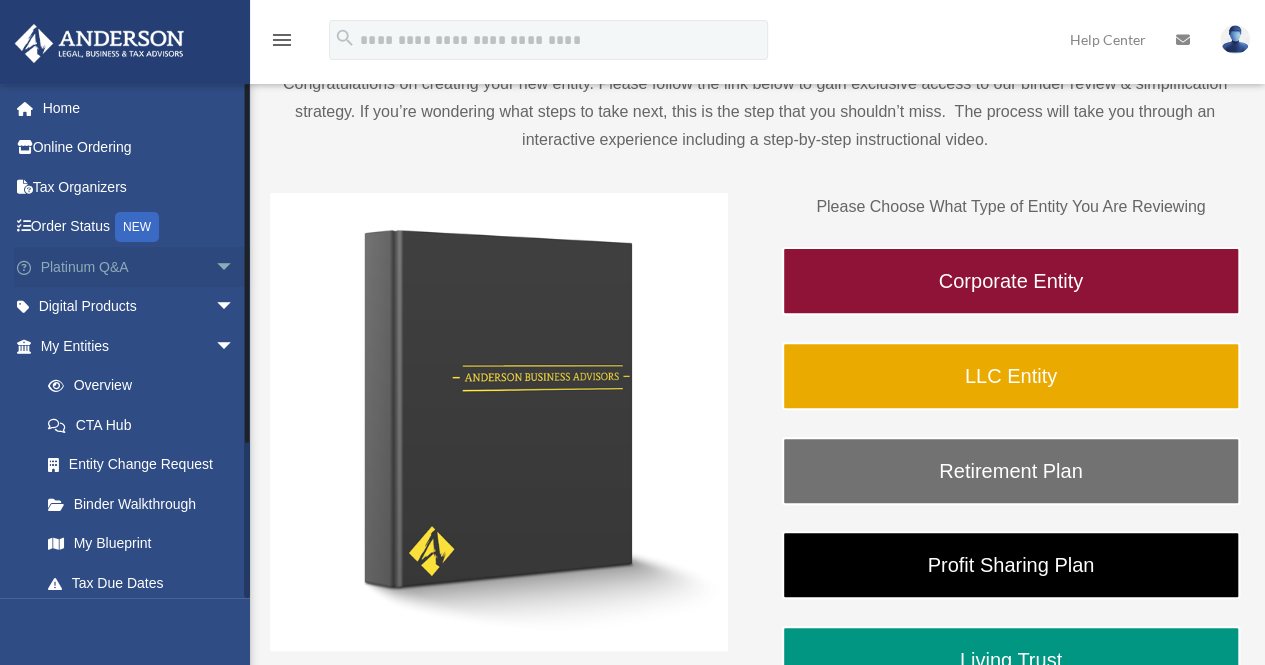 click on "arrow_drop_down" at bounding box center [235, 267] 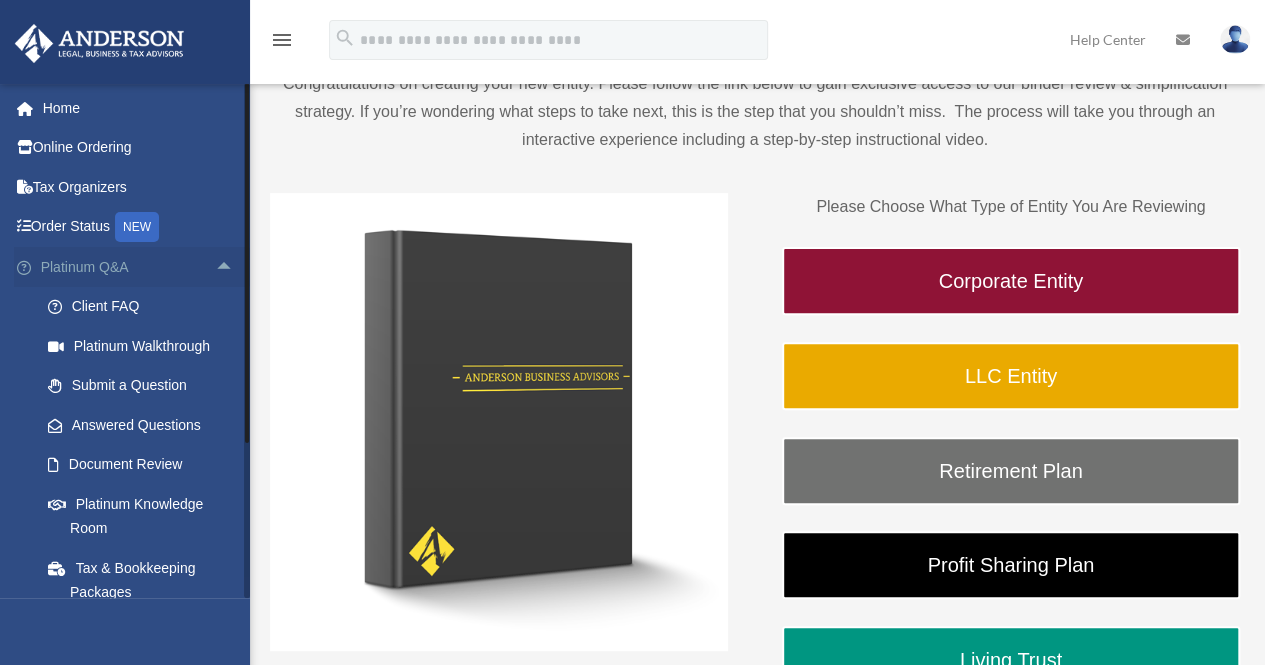 click on "arrow_drop_up" at bounding box center (235, 267) 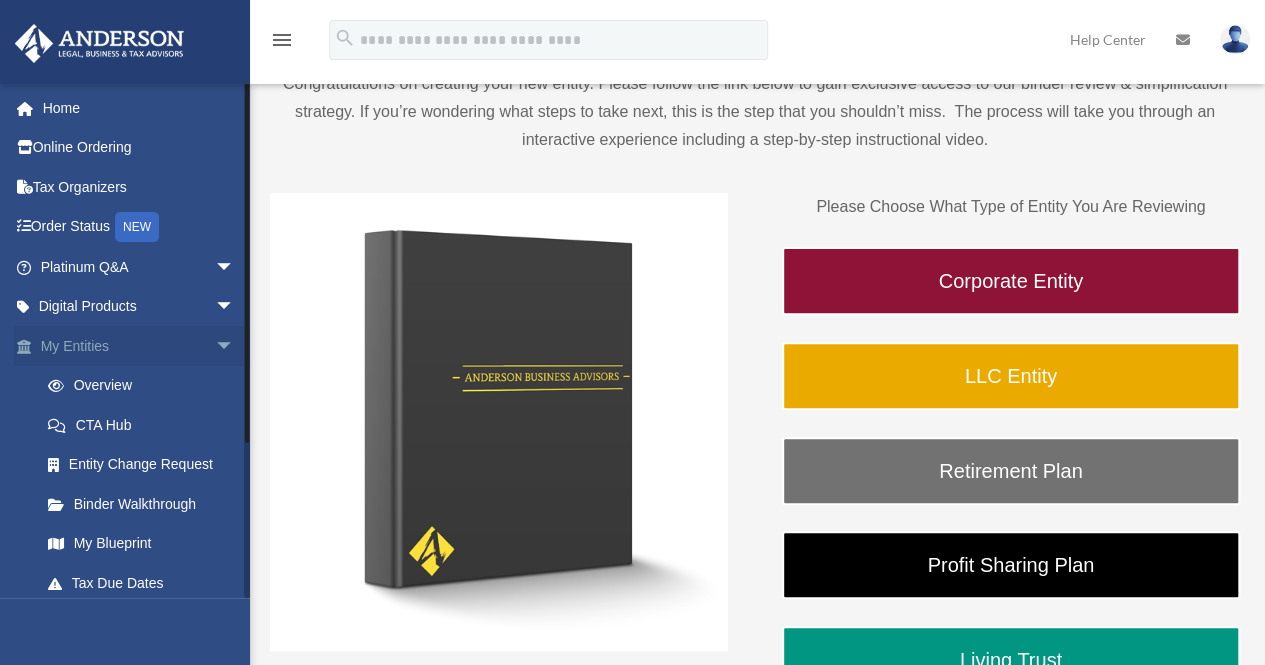 click on "arrow_drop_down" at bounding box center [235, 346] 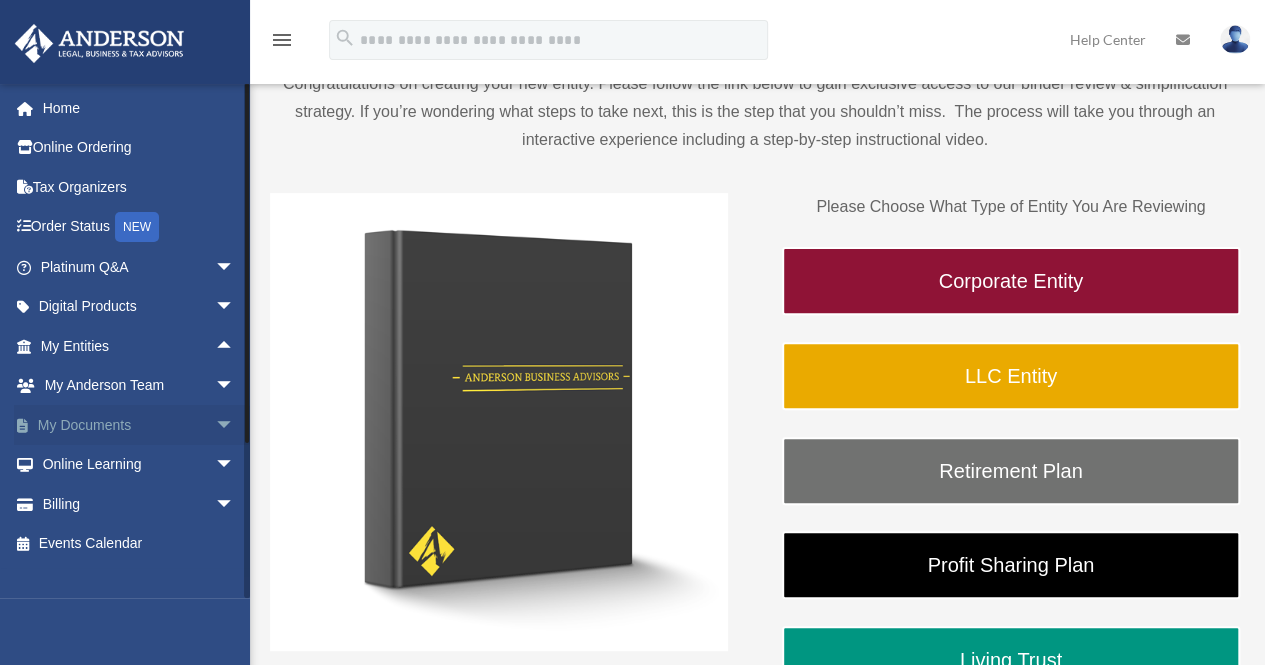 click on "arrow_drop_down" at bounding box center [235, 425] 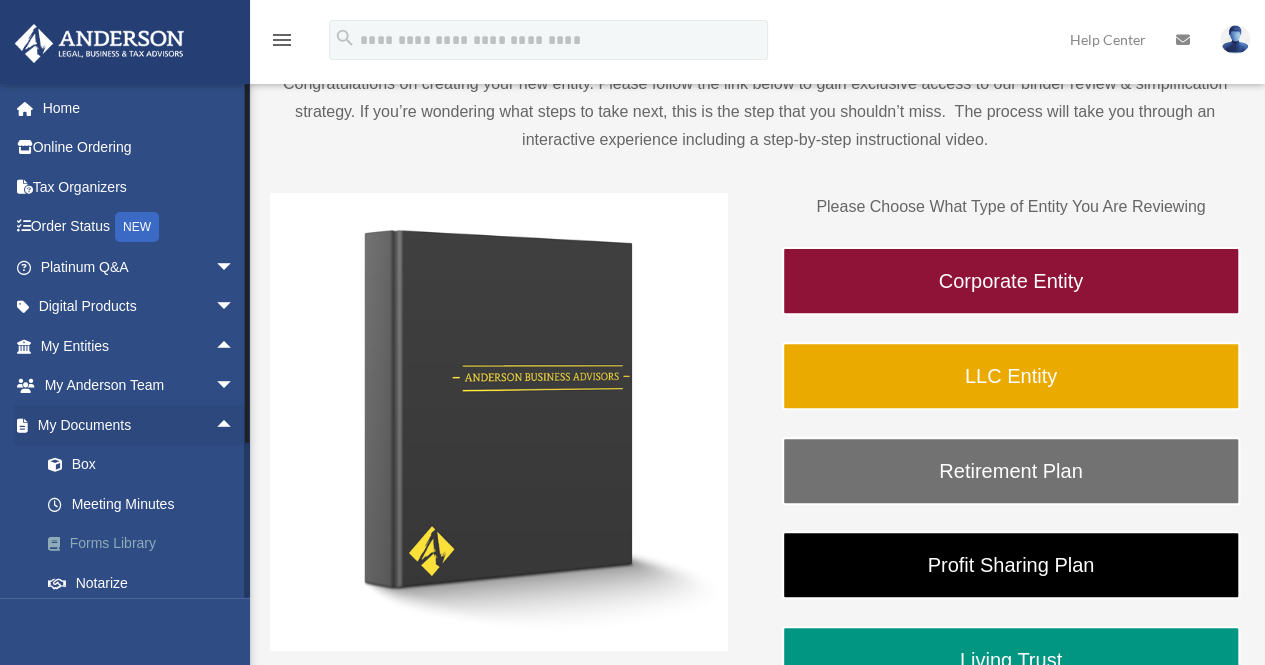 click on "Forms Library" at bounding box center (146, 544) 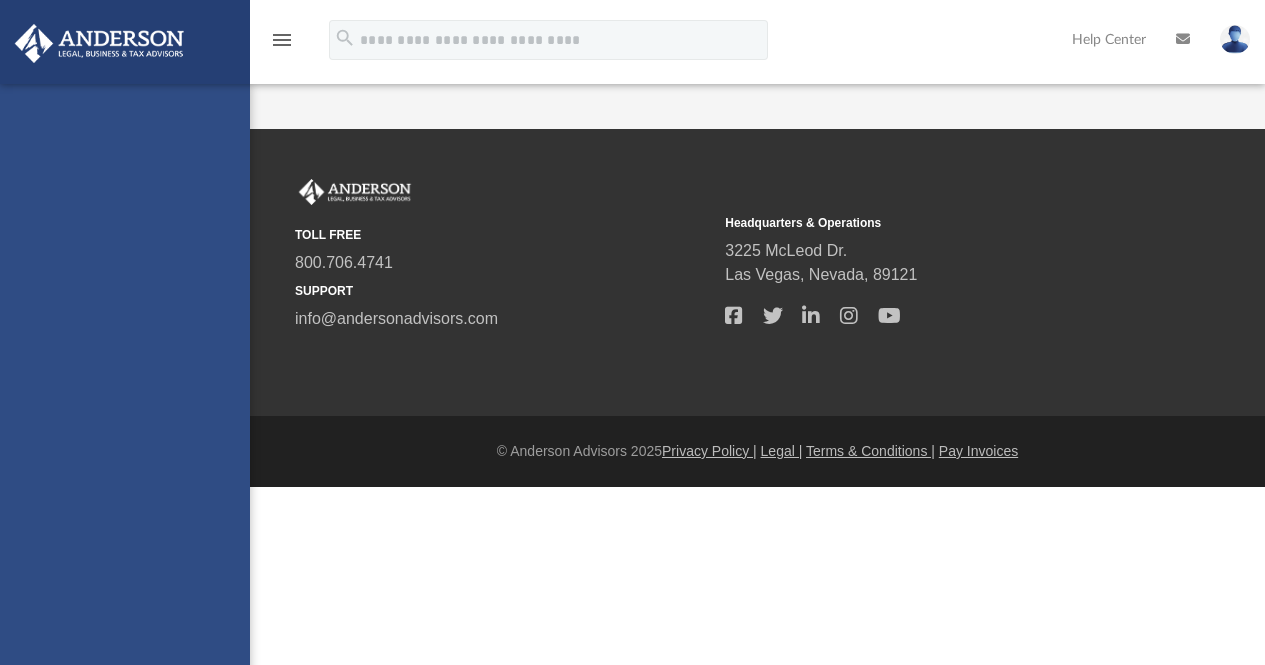scroll, scrollTop: 0, scrollLeft: 0, axis: both 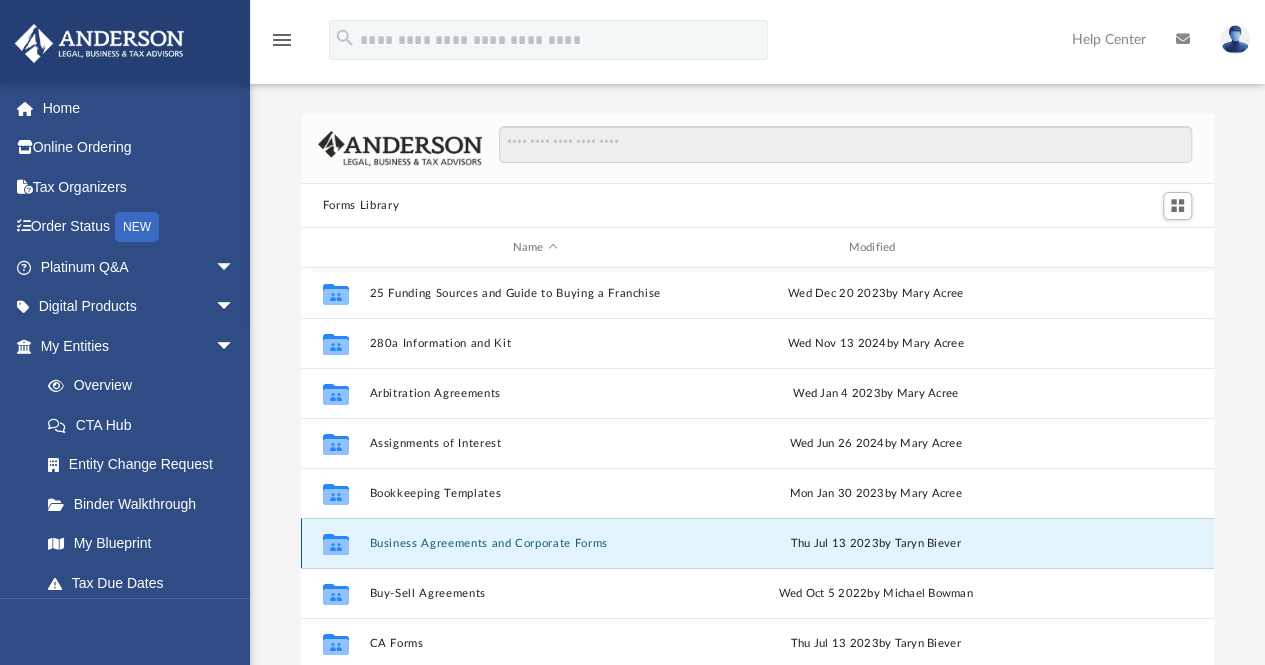 click on "Business Agreements and Corporate Forms" at bounding box center [535, 543] 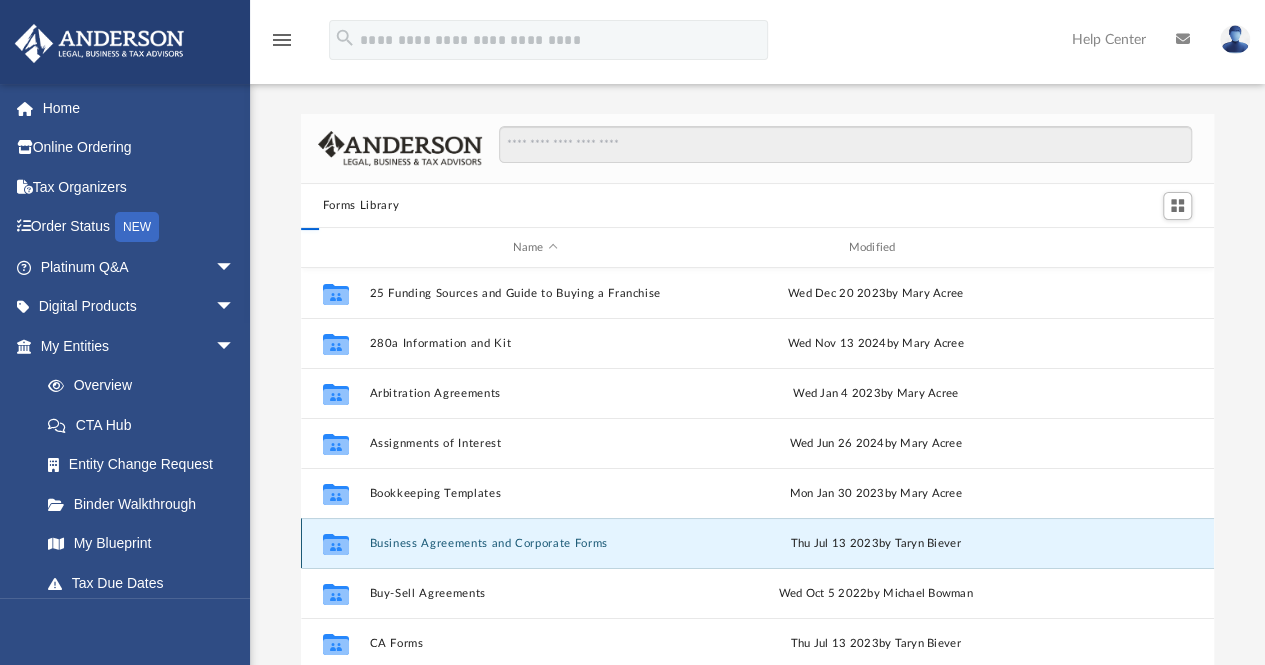 click on "Business Agreements and Corporate Forms" at bounding box center [535, 543] 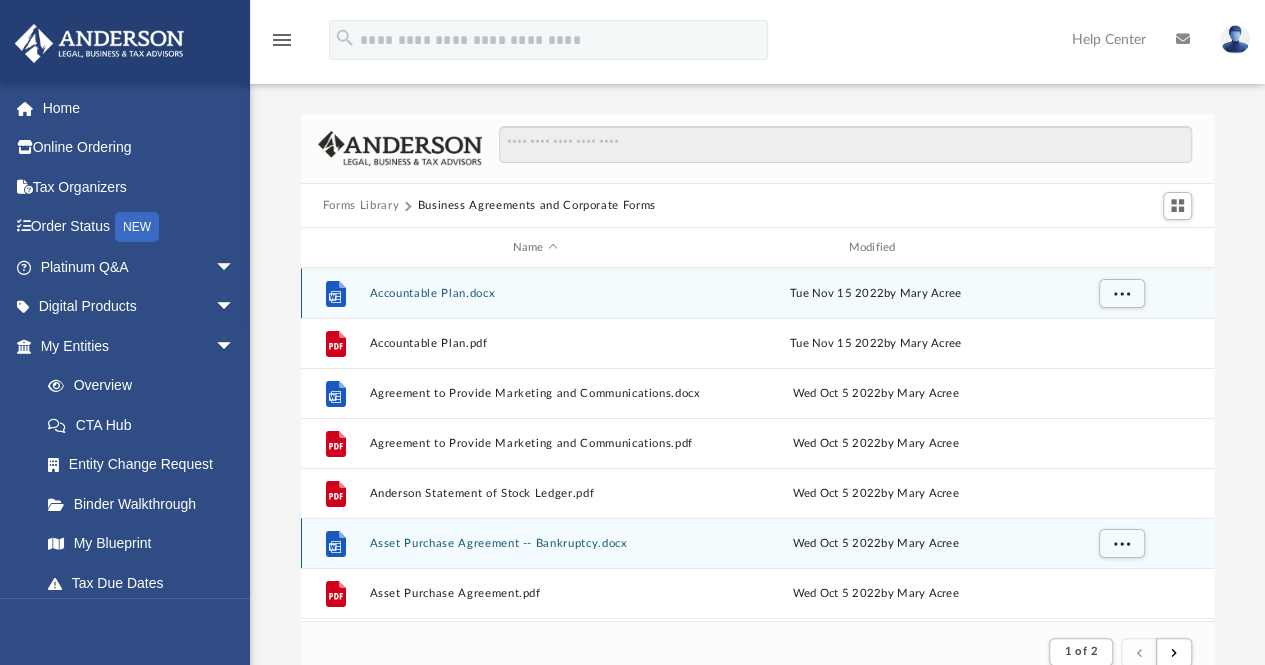 scroll, scrollTop: 378, scrollLeft: 898, axis: both 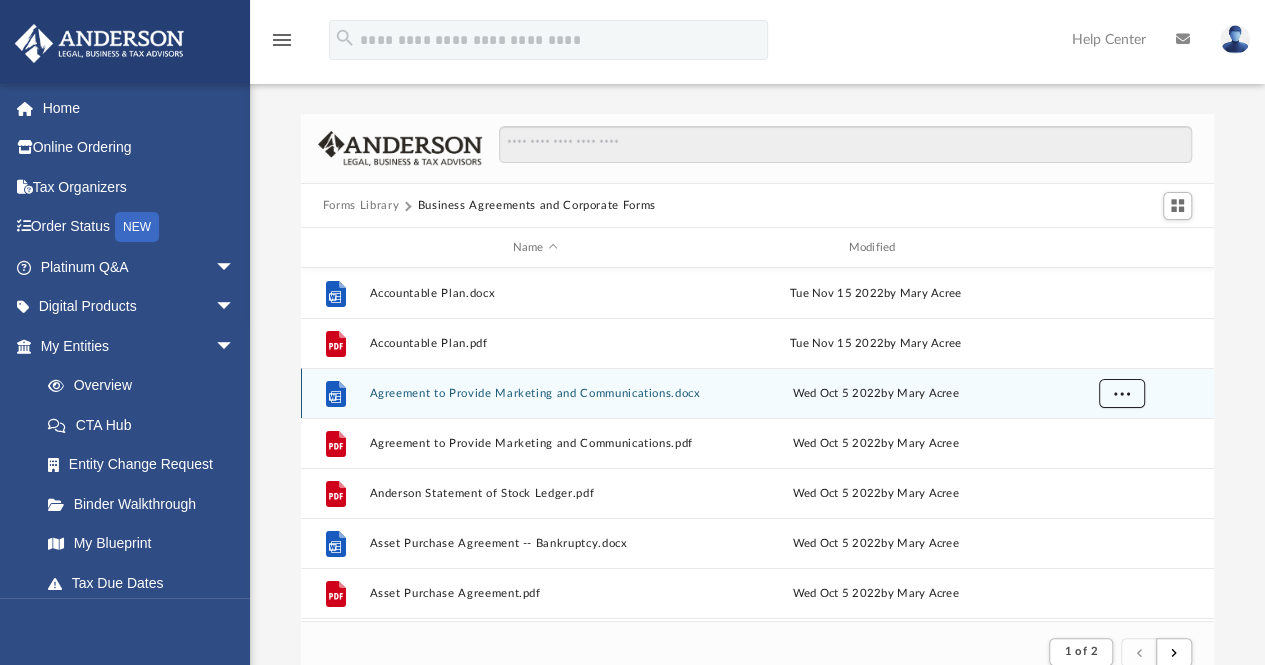 click at bounding box center (1121, 393) 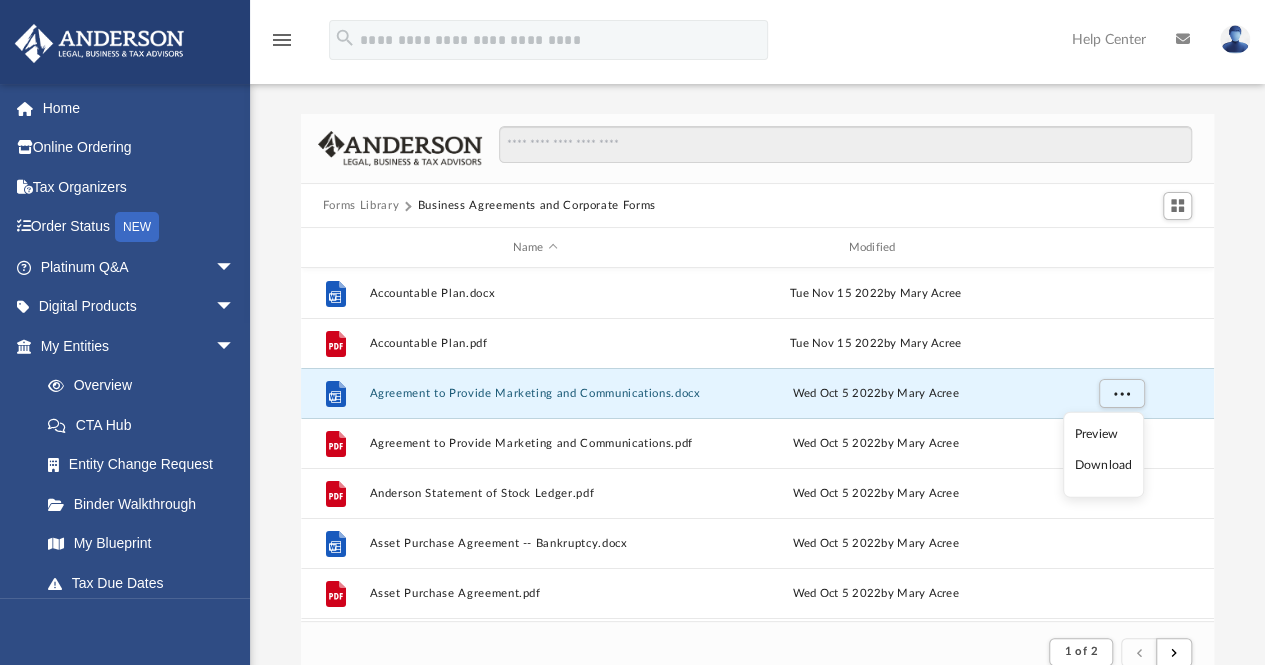 click on "Download" at bounding box center (1103, 465) 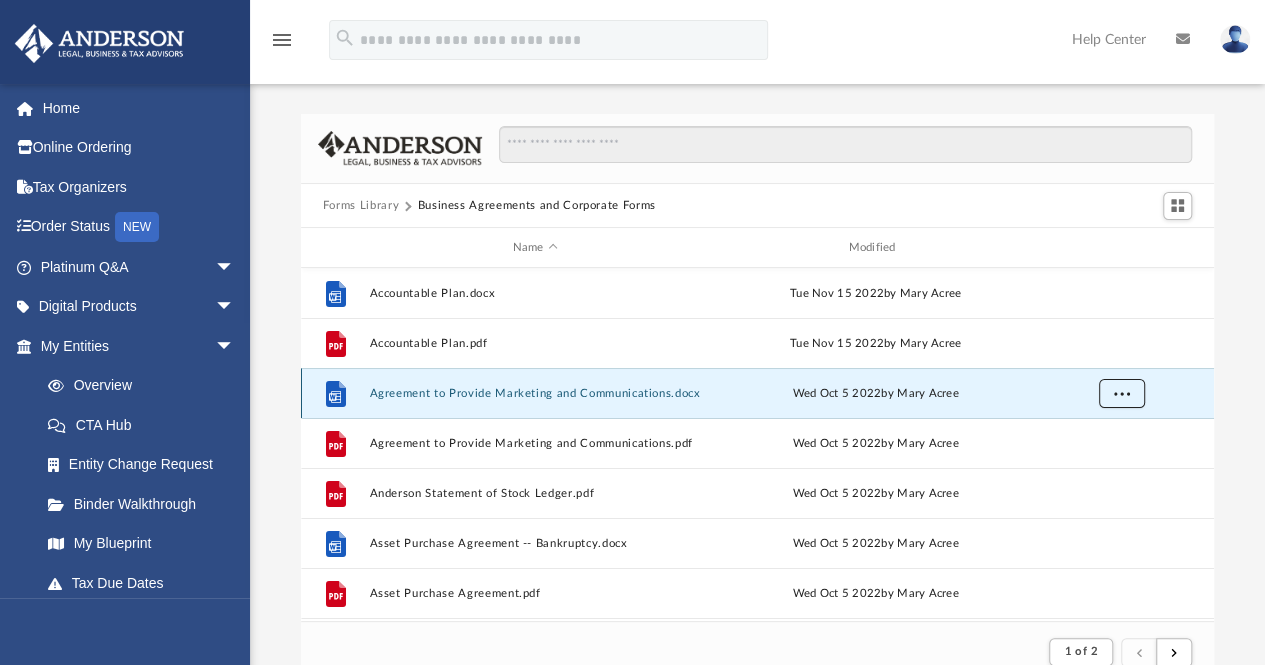 click at bounding box center [1121, 393] 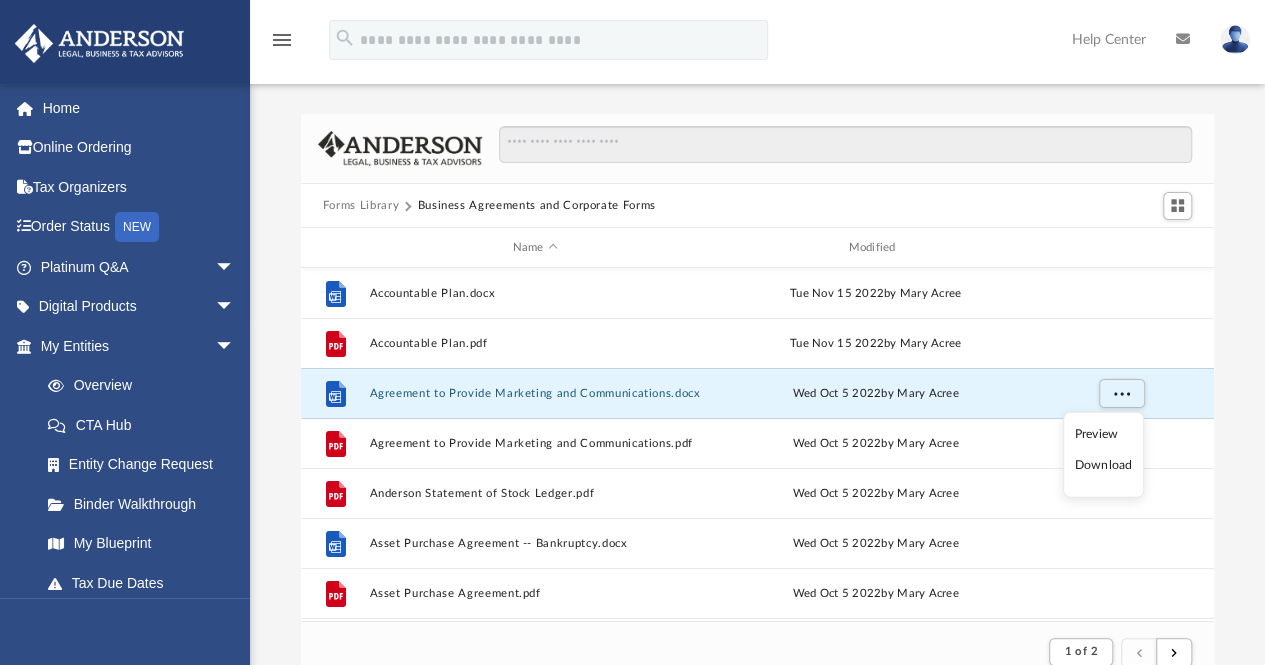 click on "Download" at bounding box center [1103, 465] 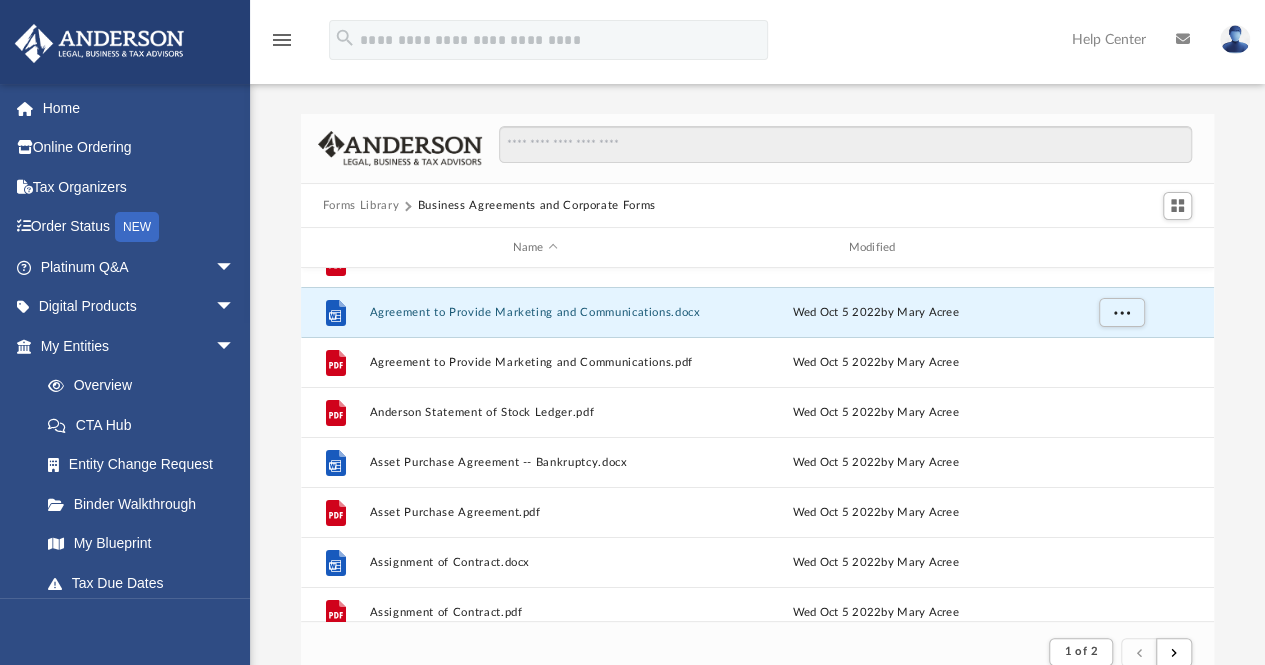 scroll, scrollTop: 92, scrollLeft: 0, axis: vertical 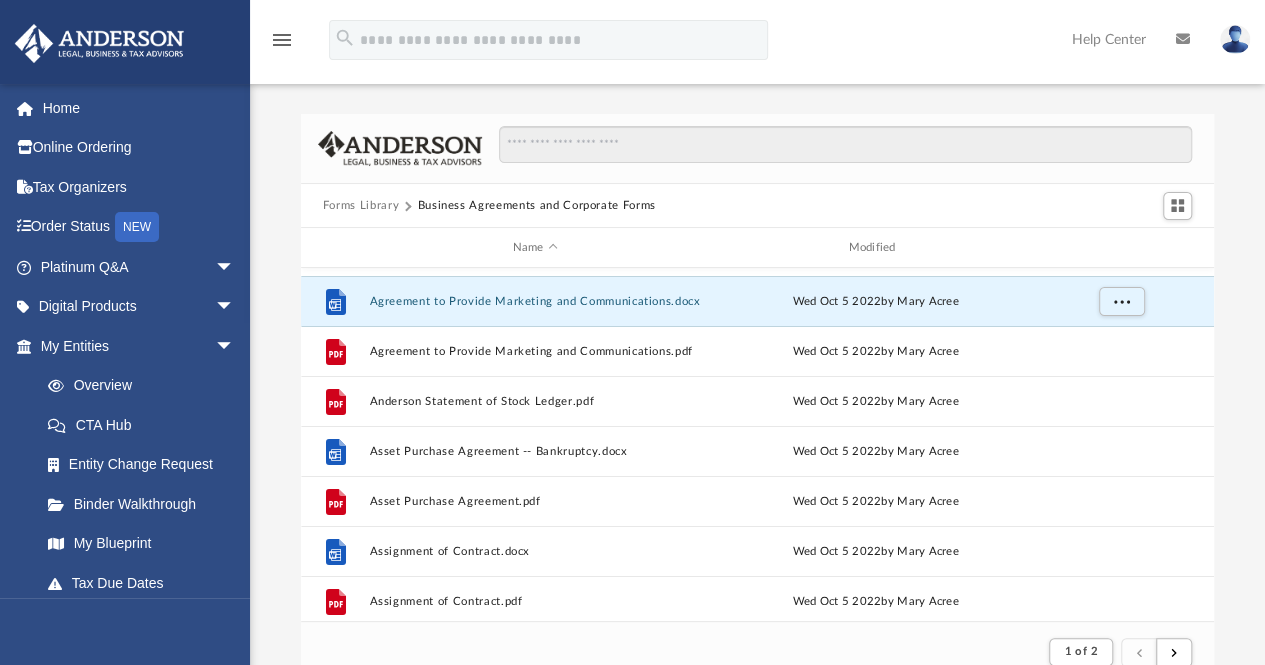 click on "by [FIRST] [LAST] by [FIRST] [LAST] by [FIRST] [LAST] by [FIRST] [LAST] by [FIRST] [LAST] by [FIRST] [LAST] by [FIRST] [LAST] by [FIRST] [LAST] by [FIRST] [LAST] by [FIRST] [LAST] by [FIRST] [LAST] by [FIRST] [LAST] by [FIRST] [LAST] by [FIRST] [LAST] by [FIRST] [LAST] by [FIRST] [LAST]" at bounding box center [757, 398] 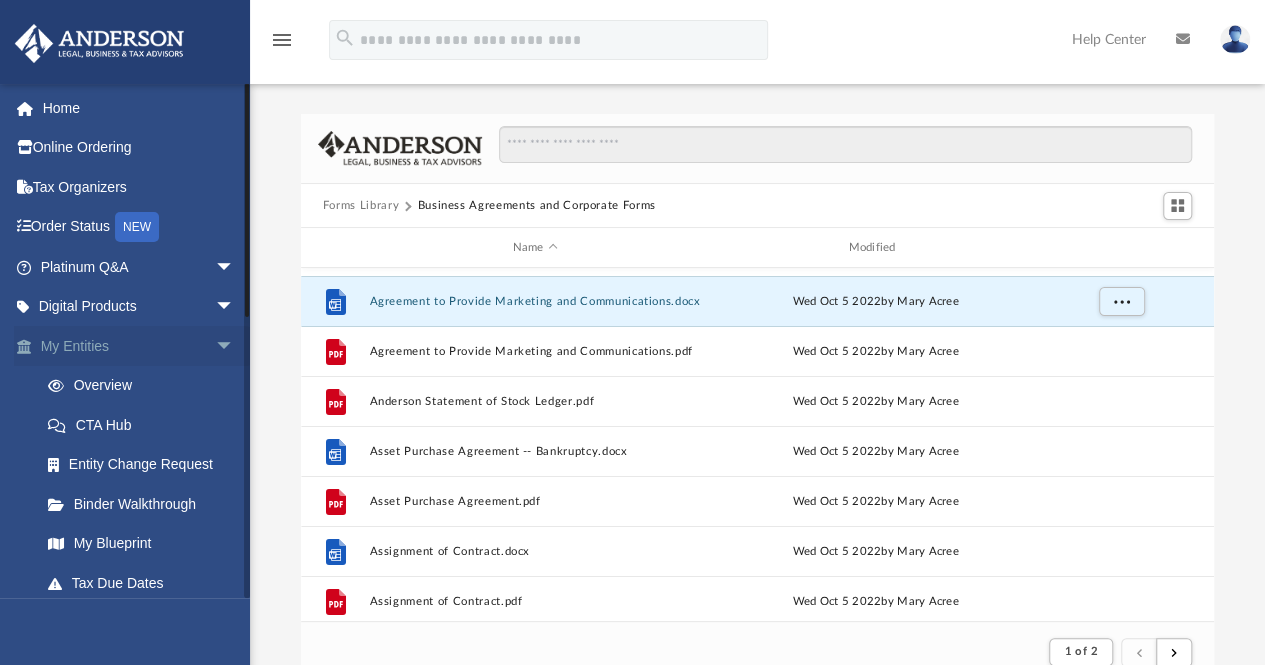 click on "arrow_drop_down" at bounding box center [235, 346] 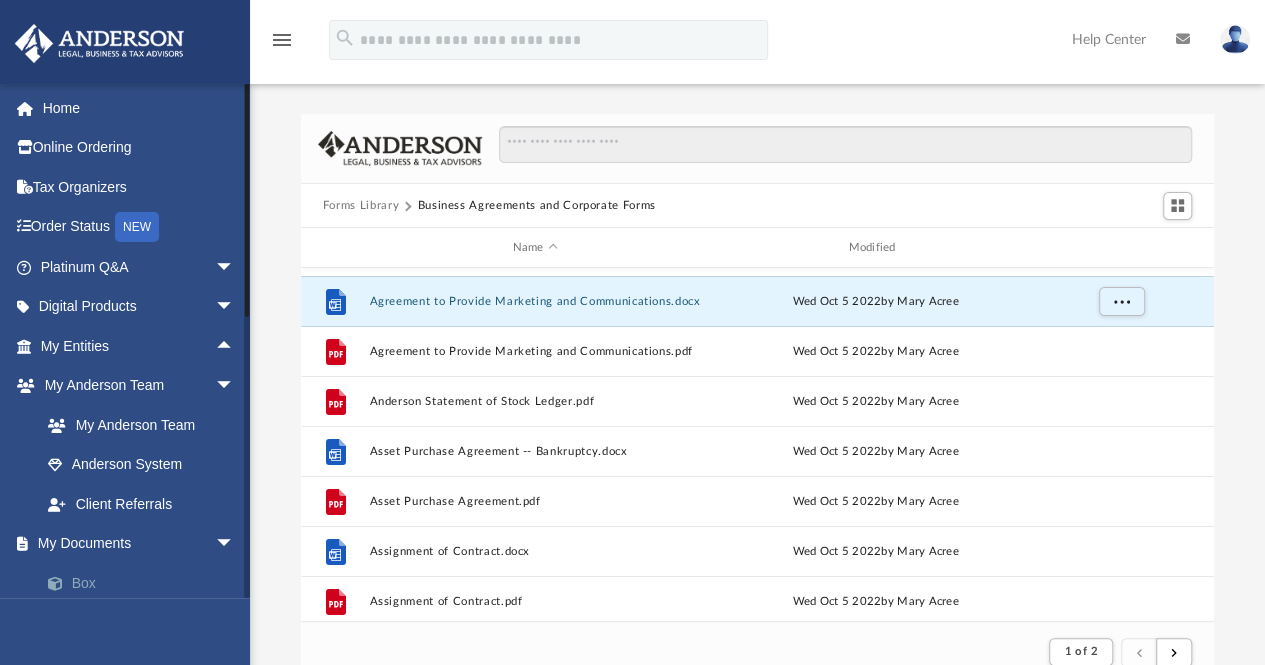 click on "Box" at bounding box center (146, 583) 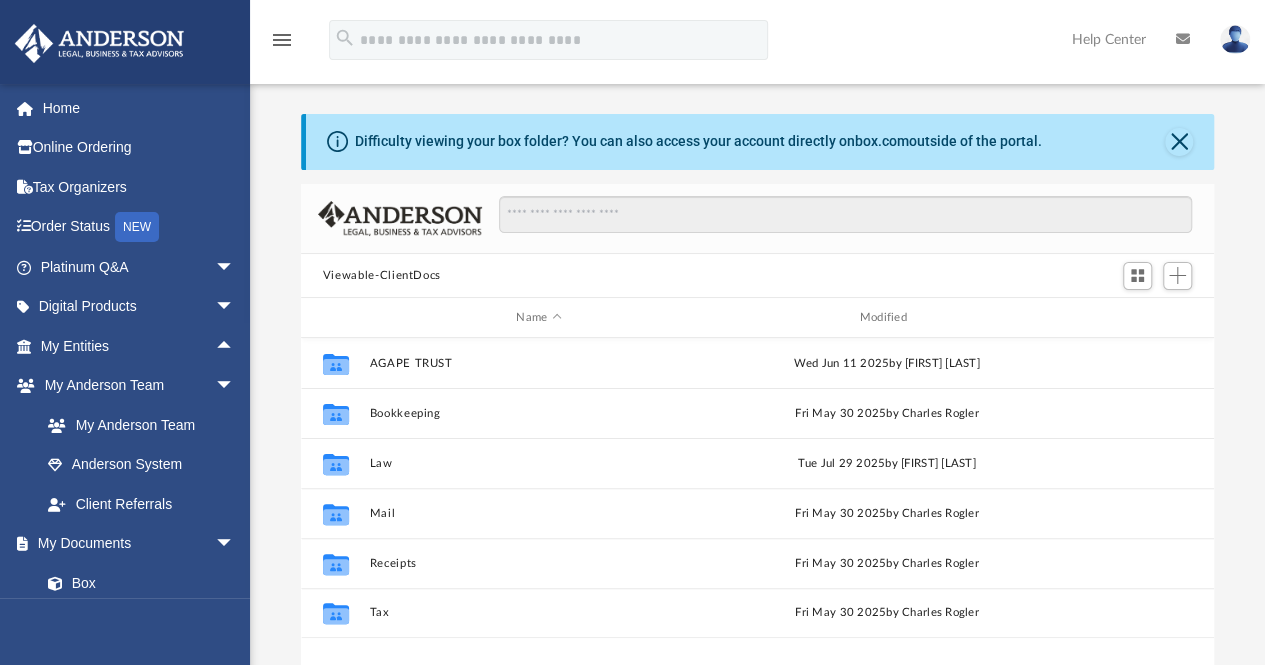 scroll, scrollTop: 16, scrollLeft: 16, axis: both 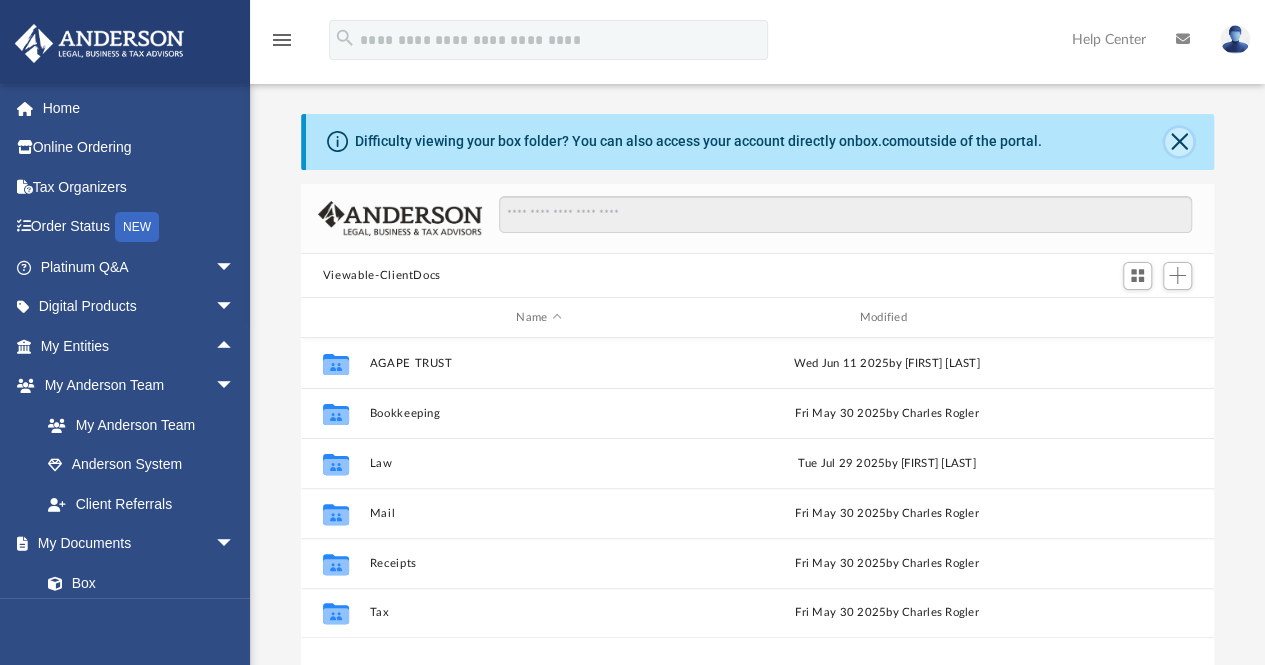 click 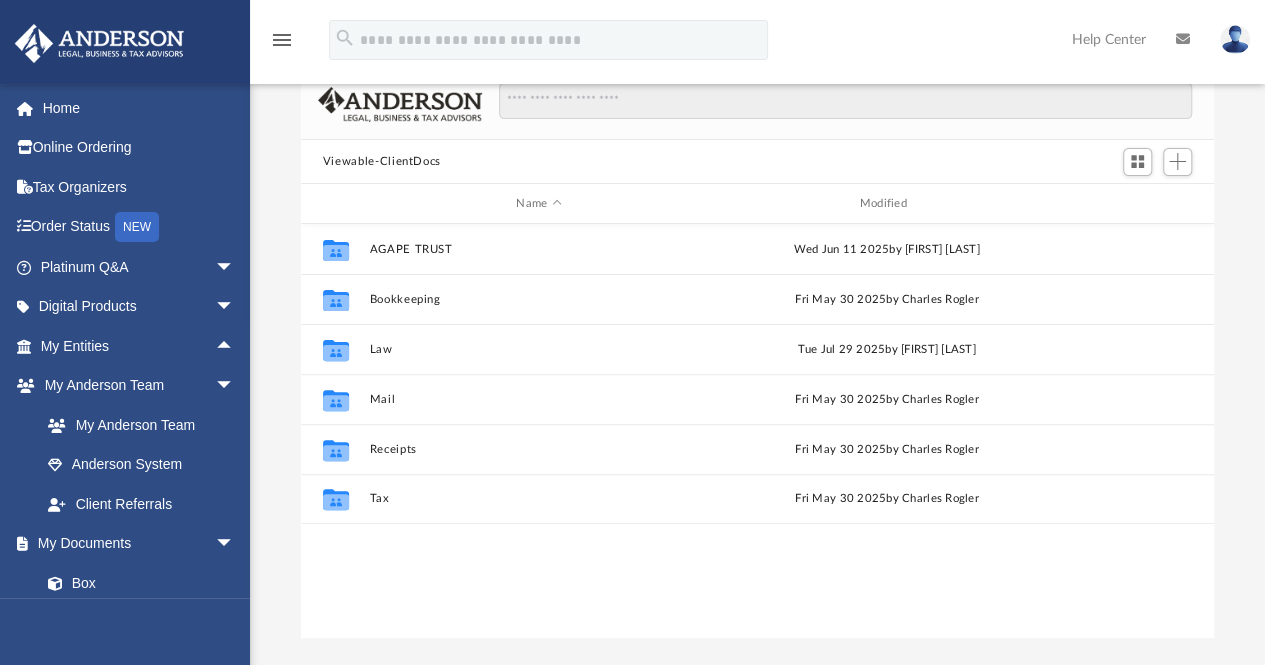 scroll, scrollTop: 49, scrollLeft: 0, axis: vertical 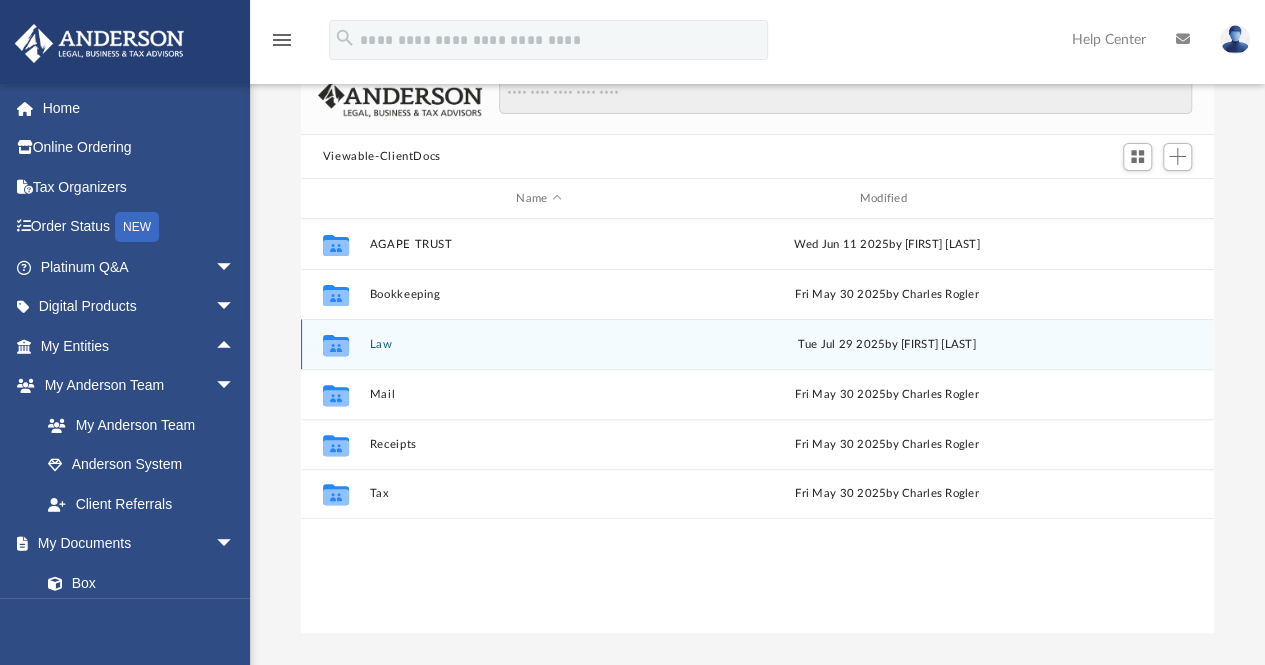 click on "Law" at bounding box center [538, 344] 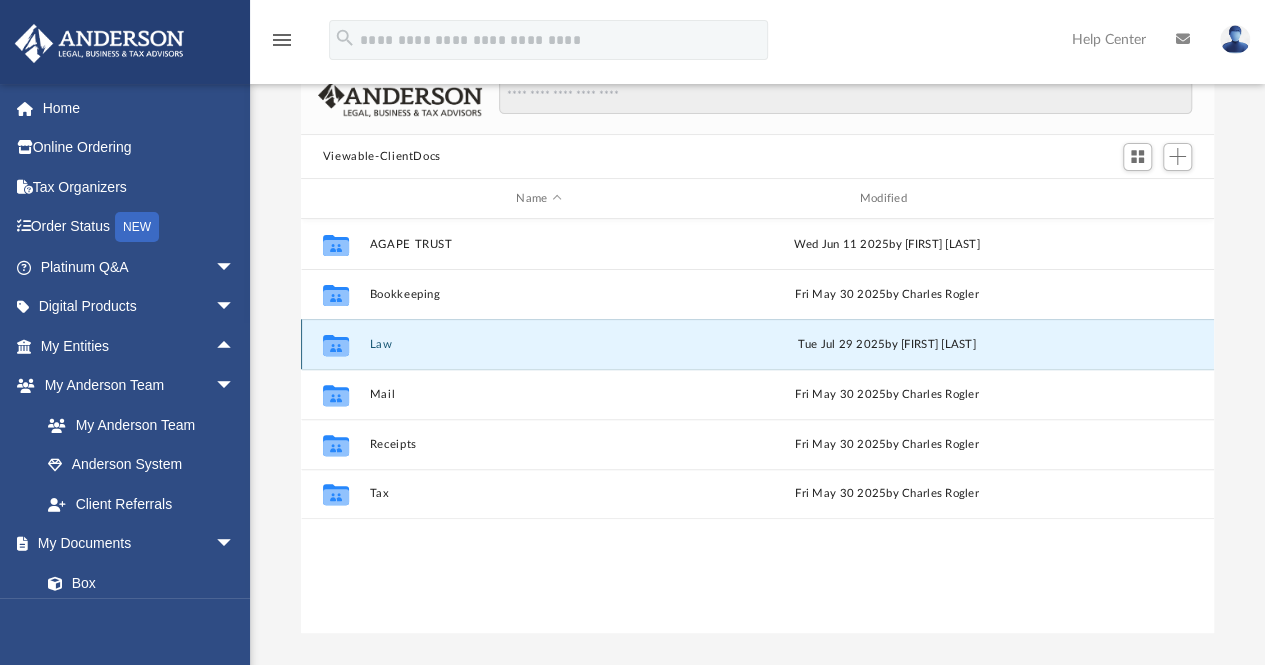 click on "Law" at bounding box center (538, 344) 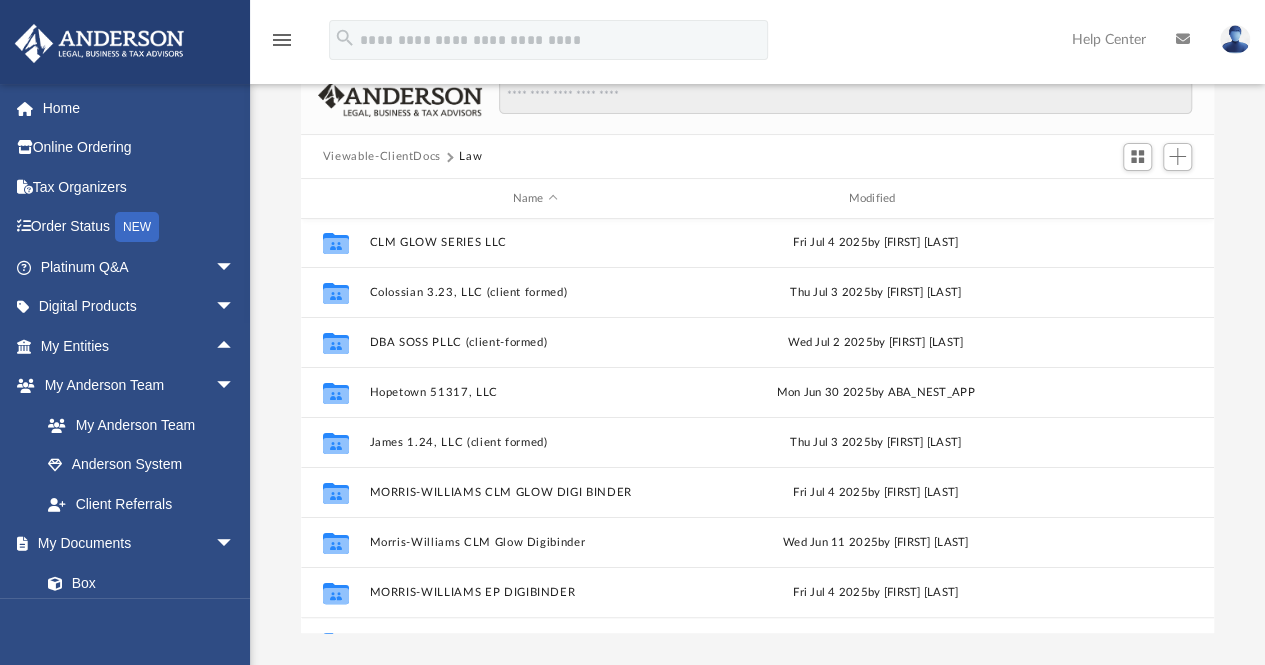 scroll, scrollTop: 106, scrollLeft: 0, axis: vertical 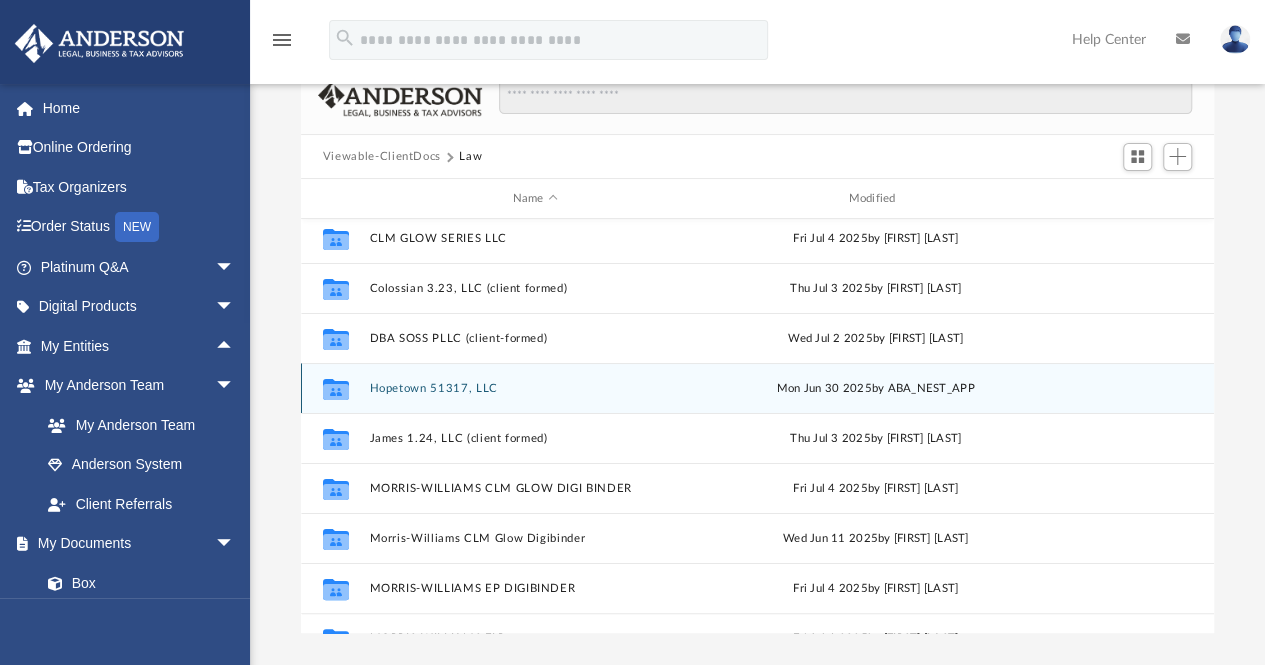 click on "Hopetown 51317, LLC" at bounding box center (535, 388) 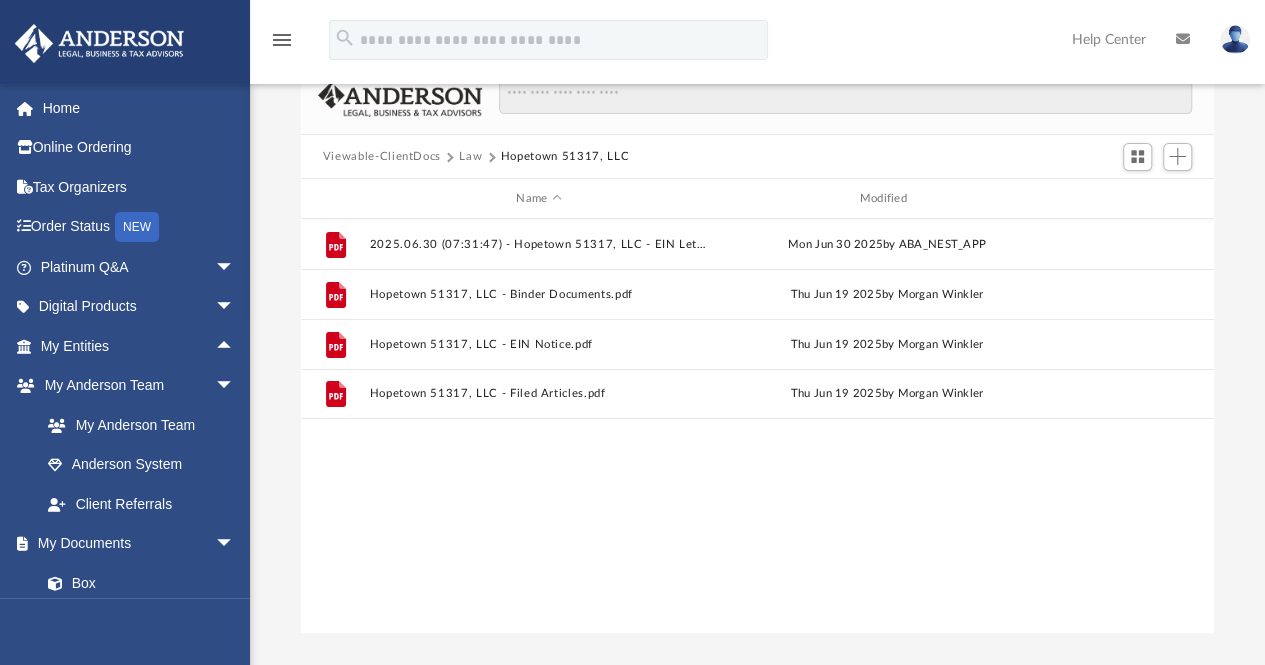 scroll, scrollTop: 0, scrollLeft: 0, axis: both 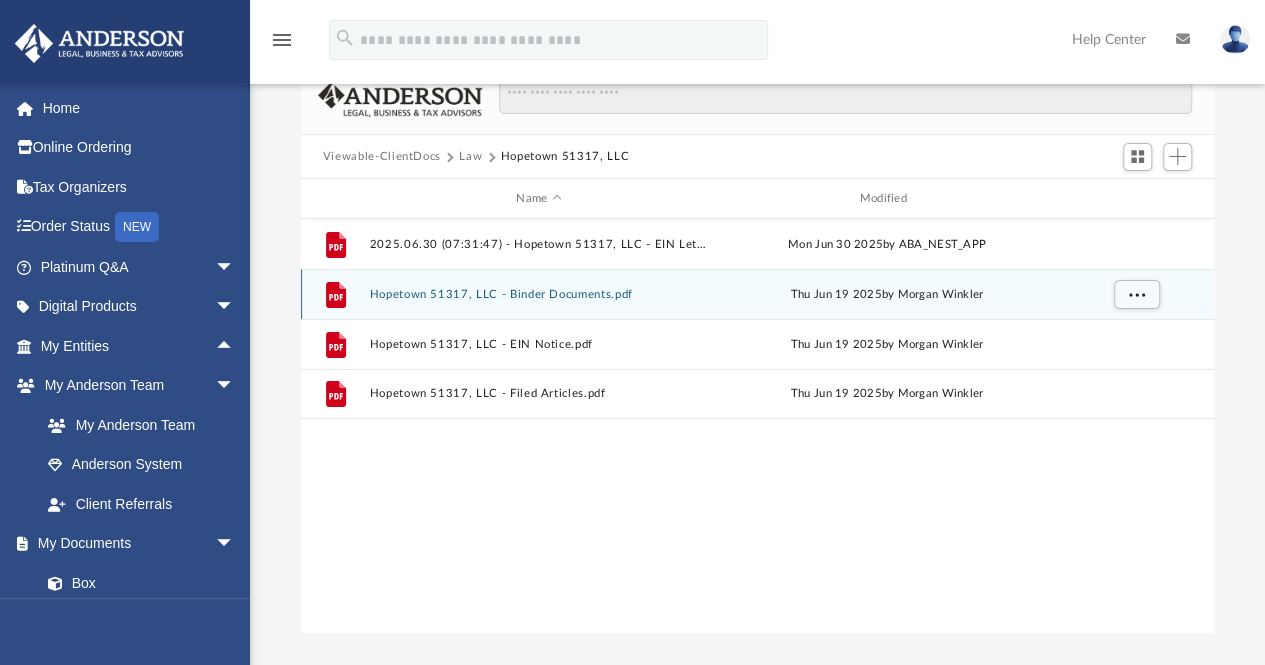 click on "Hopetown 51317, LLC - Binder Documents.pdf" at bounding box center (538, 294) 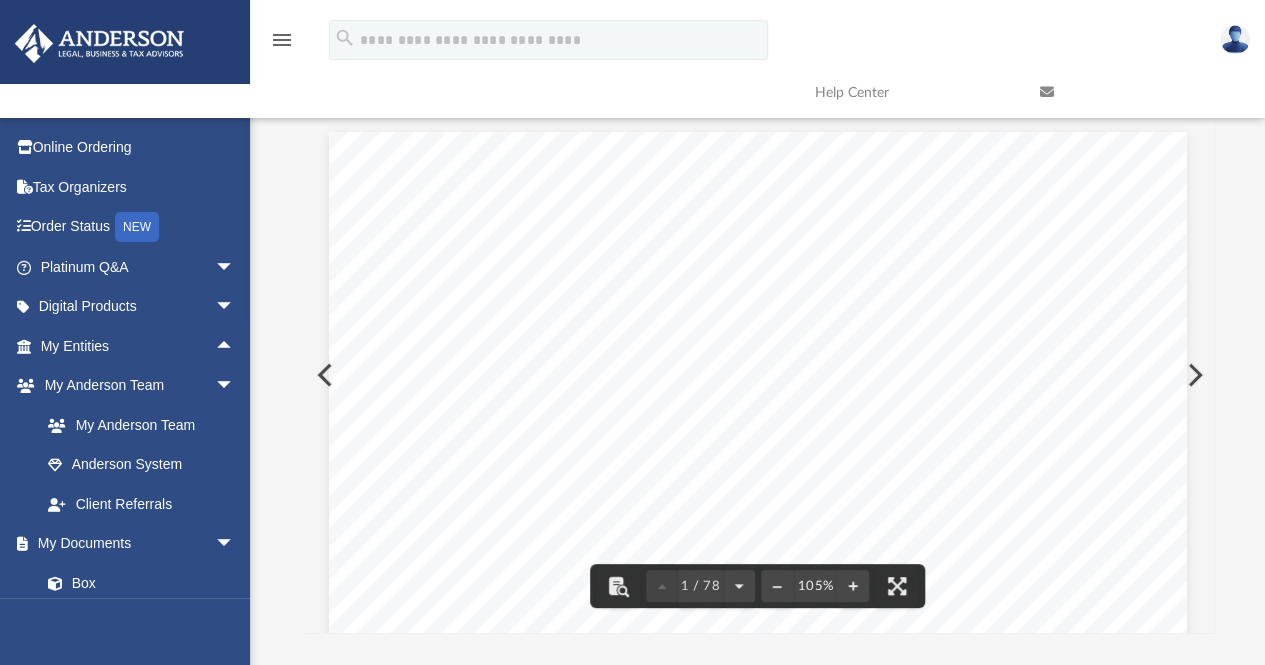 click at bounding box center (1193, 375) 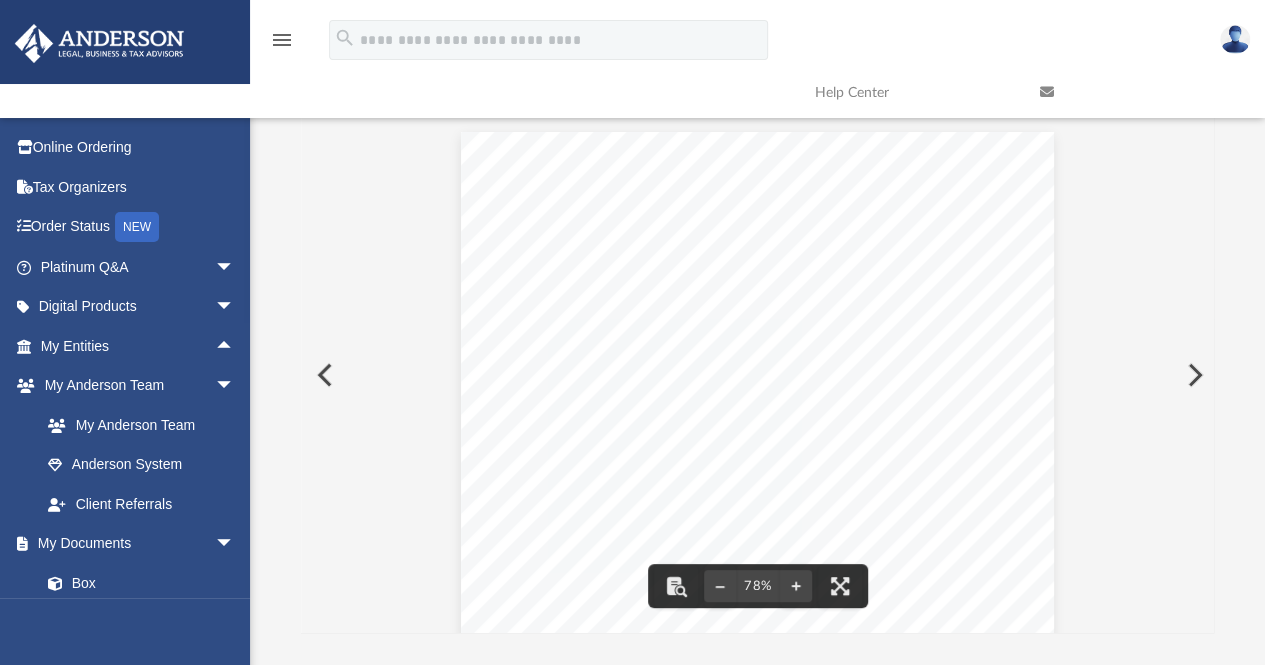 click at bounding box center [1193, 375] 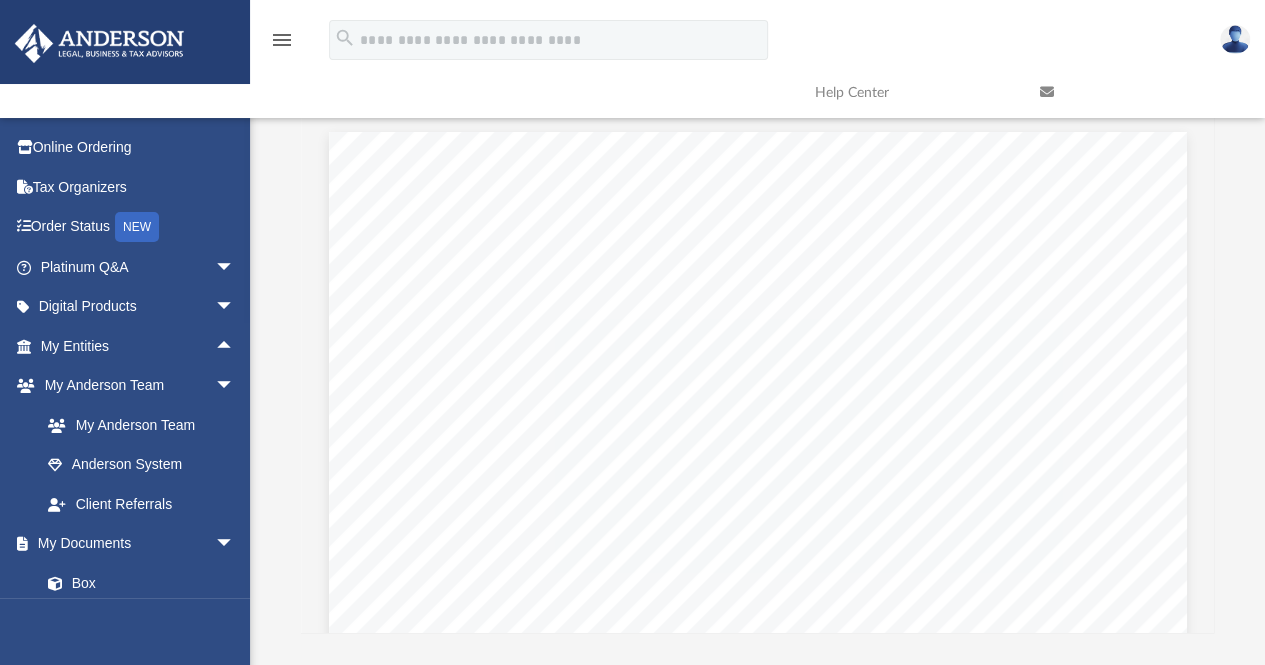 click on "[STATE] Secretary of State [BUILDING] [STREET], [CITY], [STATE] [ZIP] Ph. [PHONE] Original ID: [NUMBER] For Office Use Only [STATE] Secretary of State FILED: [DATE] [TIME] Limited Liability Company Articles of Organization [COMPANY_NAME] ANDERSON REGISTERED AGENTS Signature: [FIRST] [LAST] Date: [DATE] Print Name: [FIRST] [LAST] Title: Agent Email: [EMAIL] Daytime Phone #: [PHONE] The name of the limited liability company is: The name and physical address of the registered agent of the limited liability company is: The mailing address of the limited liability company is: The principal office address of the limited liability company is: The organizer of the limited liability company is: I. II. III. IV. V. [NUMBER] [STREET] [SUITE] [CITY], [STATE] [ZIP] [NUMBER] [STREET]. [CITY], [STATE] [ZIP] [NUMBER] [STREET]. [CITY], [STATE] [ZIP] Anderson Registered Agents [NUMBER] [STREET] [SUITE], [CITY], [STATE] [ZIP] Page 1 of 4 Signature: [FIRST] [LAST] Date:" at bounding box center (758, 2397) 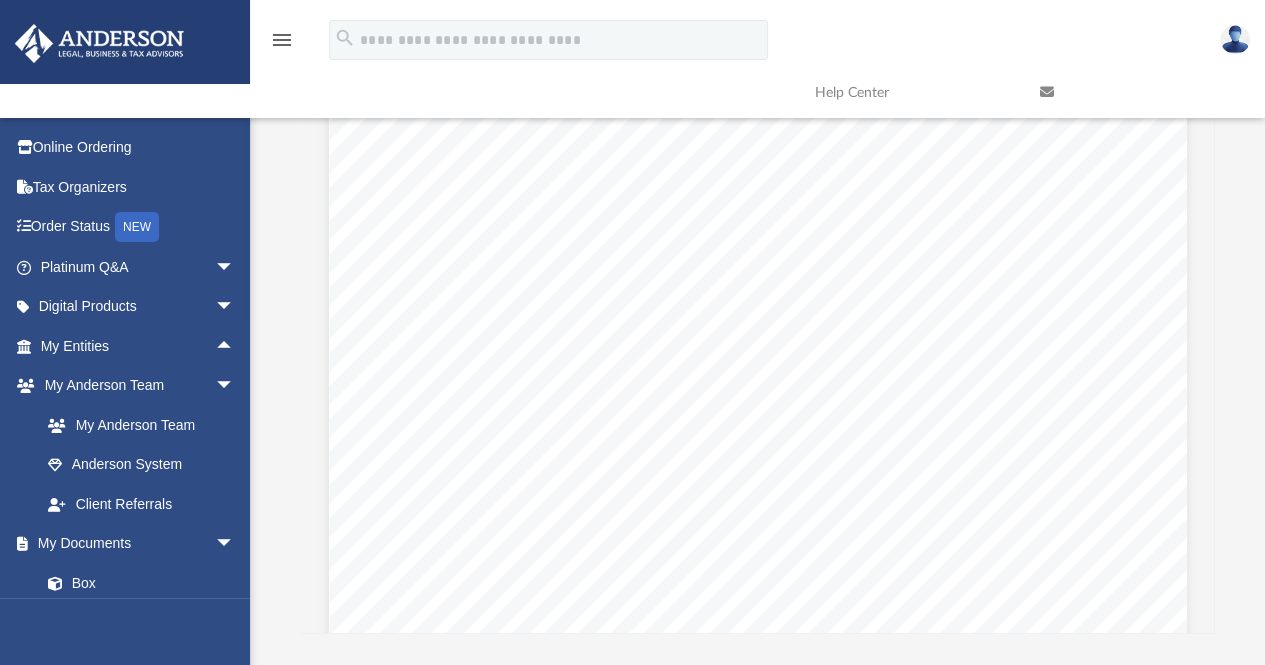 scroll, scrollTop: 0, scrollLeft: 0, axis: both 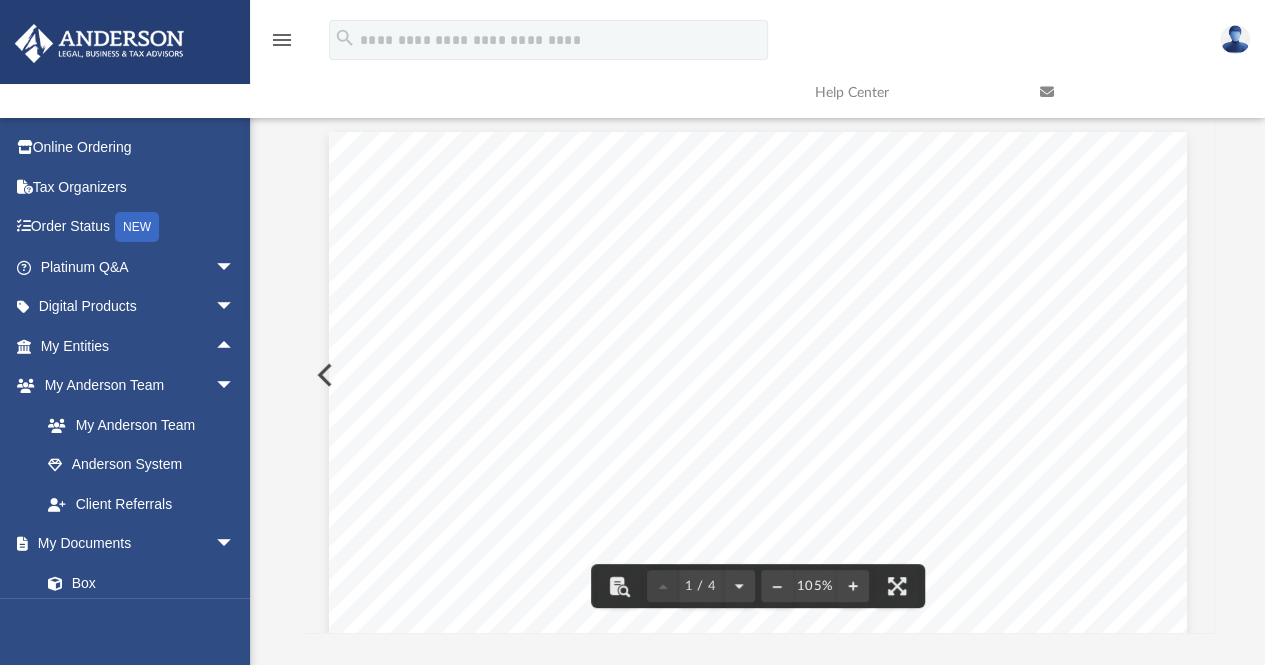click on "[STATE] Secretary of State [BUILDING] [STREET], [CITY], [STATE] [ZIP] Ph. [PHONE] Original ID: [NUMBER] For Office Use Only [STATE] Secretary of State FILED: [DATE] [TIME] Limited Liability Company Articles of Organization [COMPANY_NAME] ANDERSON REGISTERED AGENTS Signature: [FIRST] [LAST] Date: [DATE] Print Name: [FIRST] [LAST] Title: Agent Email: [EMAIL] Daytime Phone #: [PHONE] The name of the limited liability company is: The name and physical address of the registered agent of the limited liability company is: The mailing address of the limited liability company is: The principal office address of the limited liability company is: The organizer of the limited liability company is: I. II. III. IV. V. [NUMBER] [STREET] [SUITE] [CITY], [STATE] [ZIP] [NUMBER] [STREET]. [CITY], [STATE] [ZIP] [NUMBER] [STREET]. [CITY], [STATE] [ZIP] Anderson Registered Agents [NUMBER] [STREET] [SUITE], [CITY], [STATE] [ZIP] Page 1 of 4" at bounding box center [758, 687] 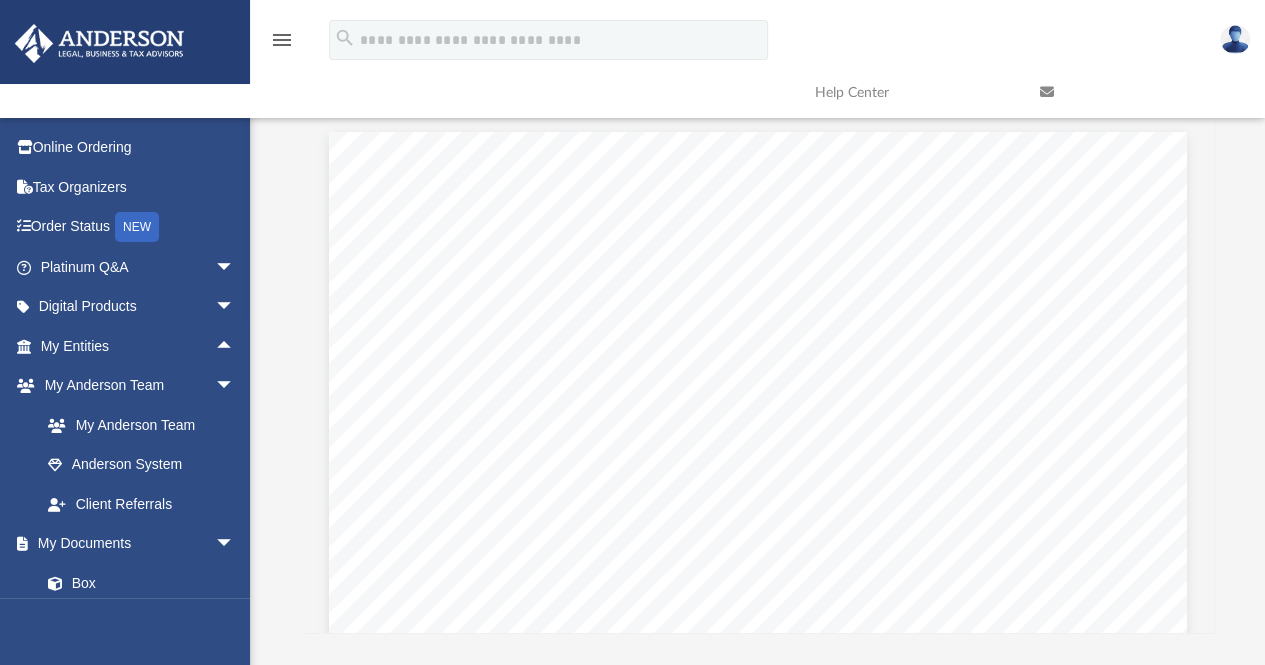 scroll, scrollTop: 0, scrollLeft: 0, axis: both 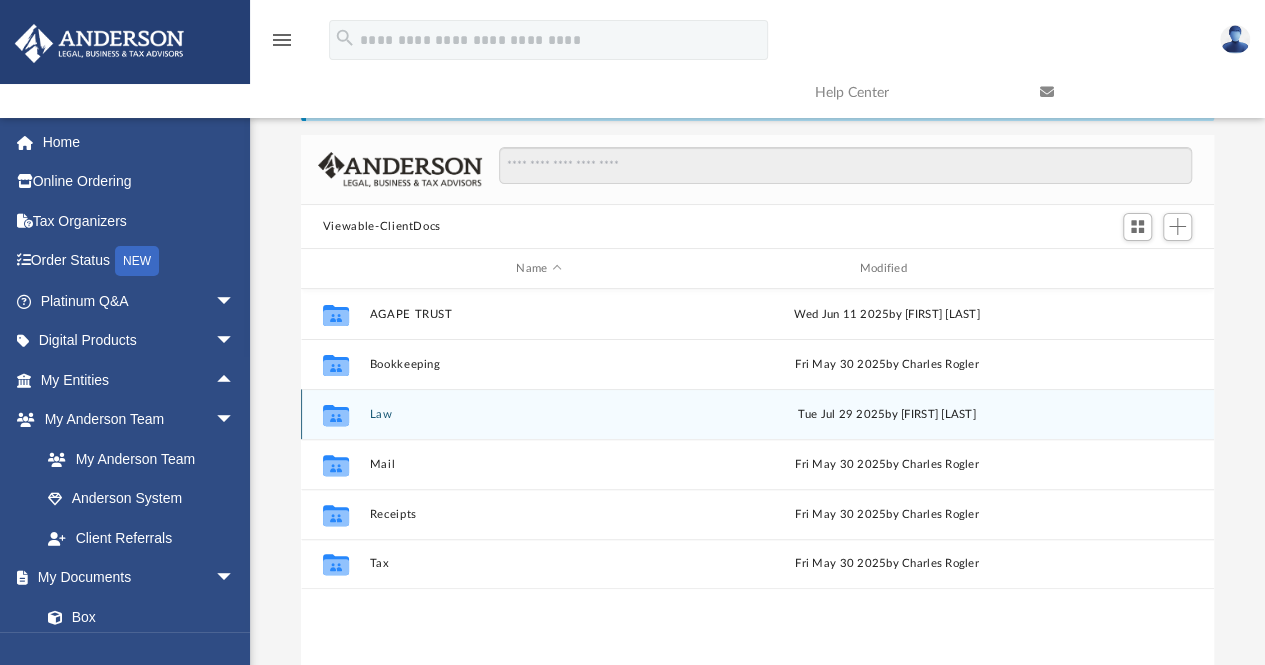 click on "Law" at bounding box center [538, 414] 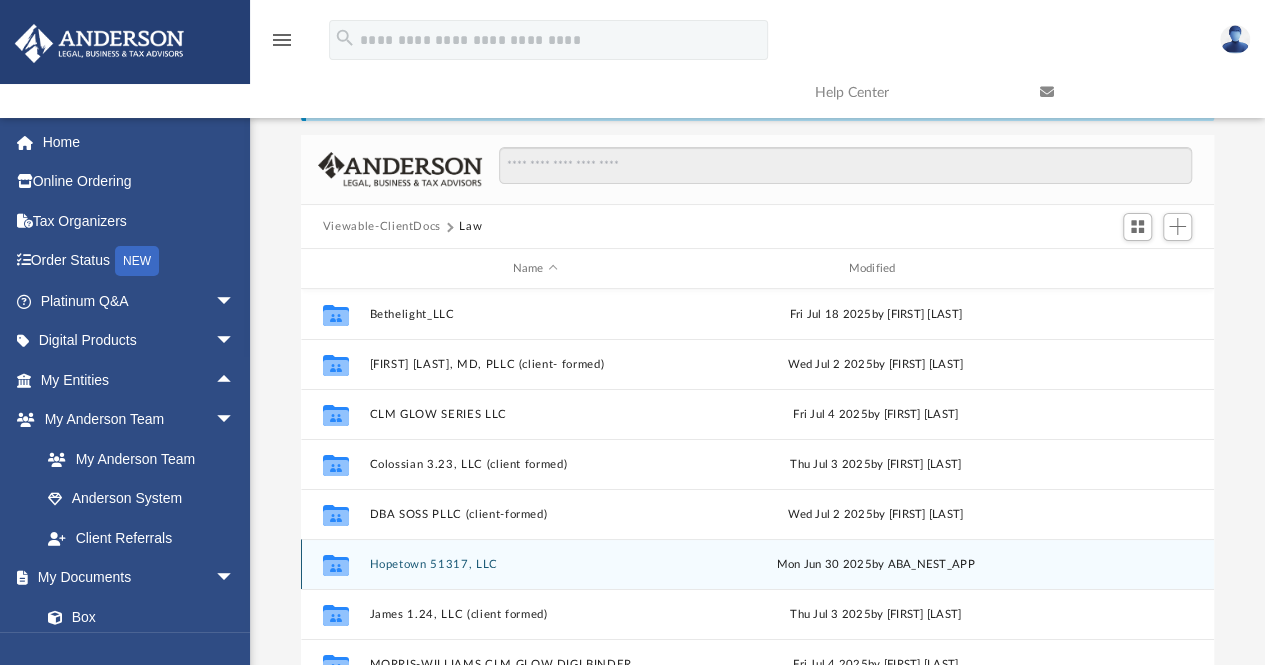 click on "Hopetown 51317, LLC" at bounding box center (535, 564) 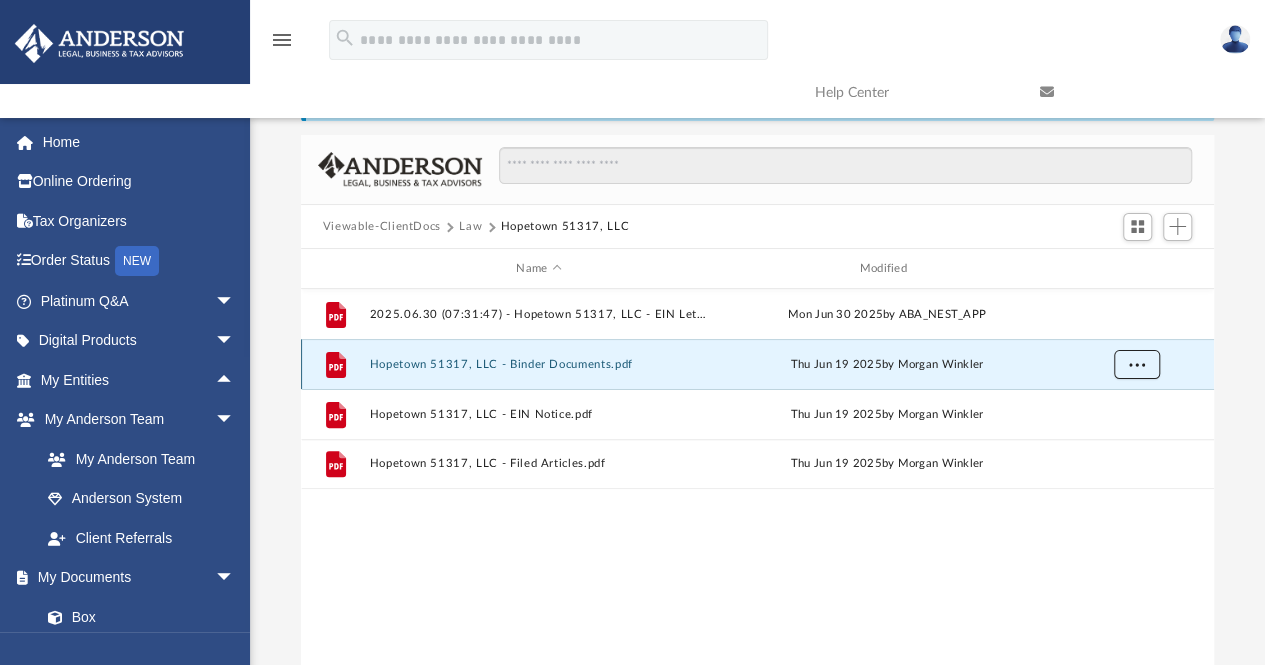click at bounding box center [1136, 364] 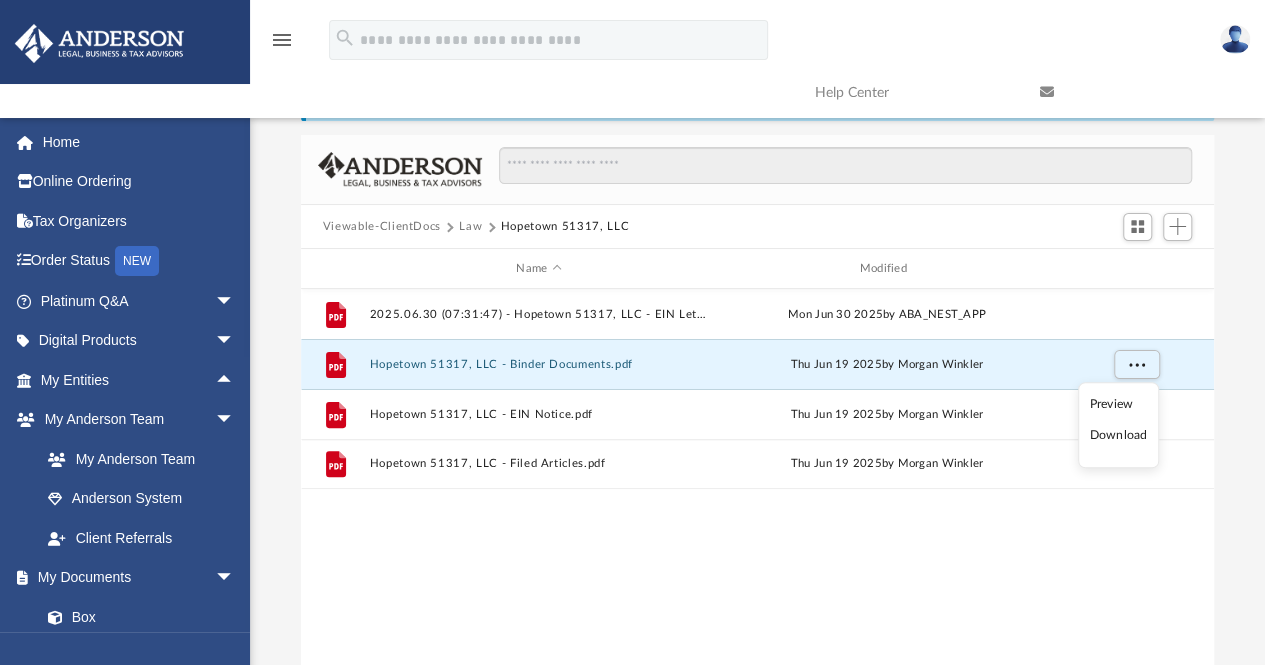 click on "Download" at bounding box center (1118, 436) 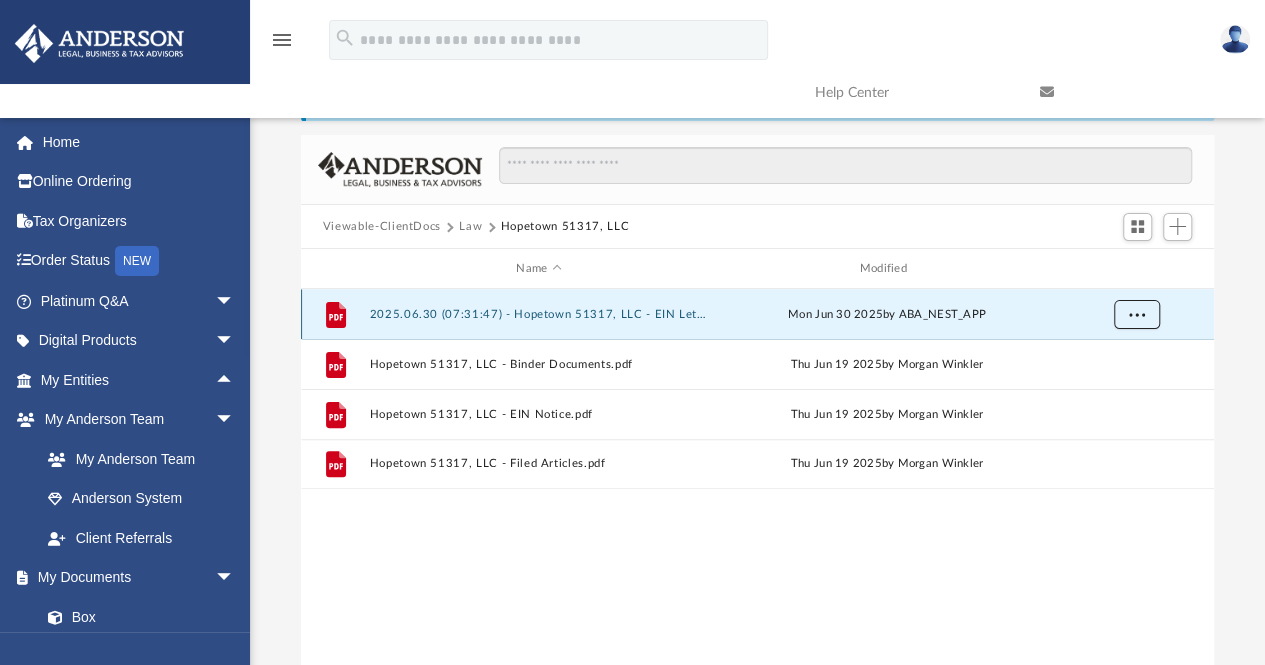 click at bounding box center [1136, 314] 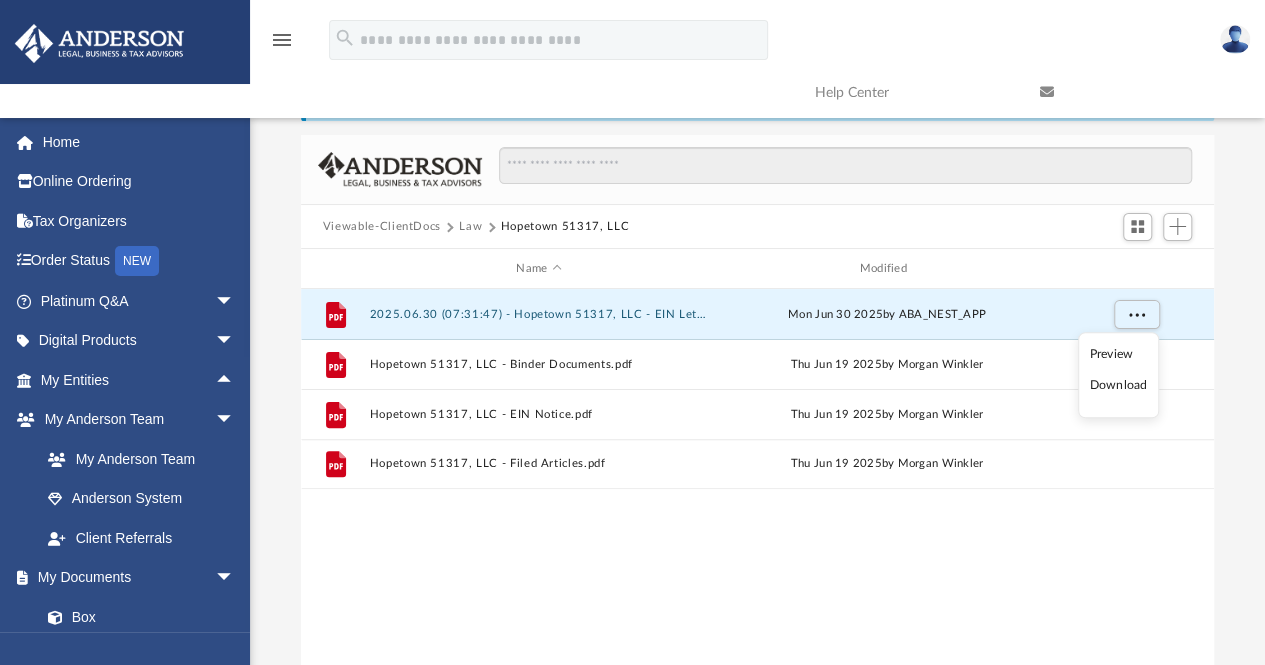click on "Download" at bounding box center [1118, 386] 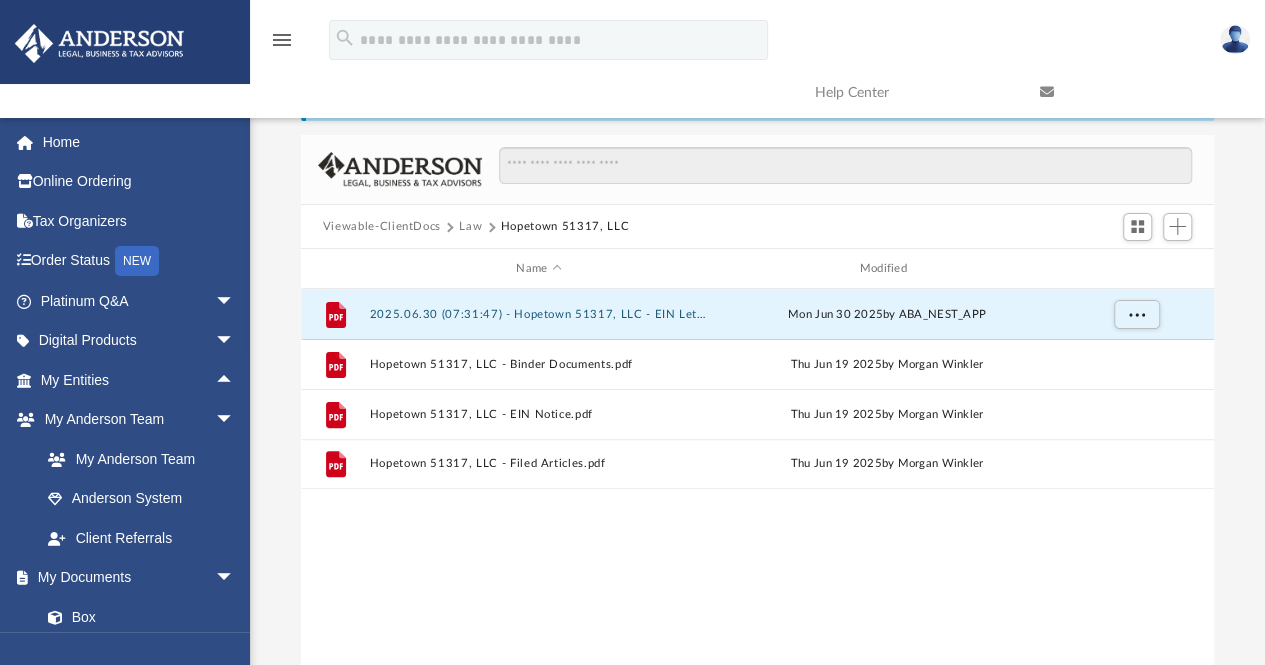 click on "by [FIRST] [LAST]" at bounding box center [757, 384] 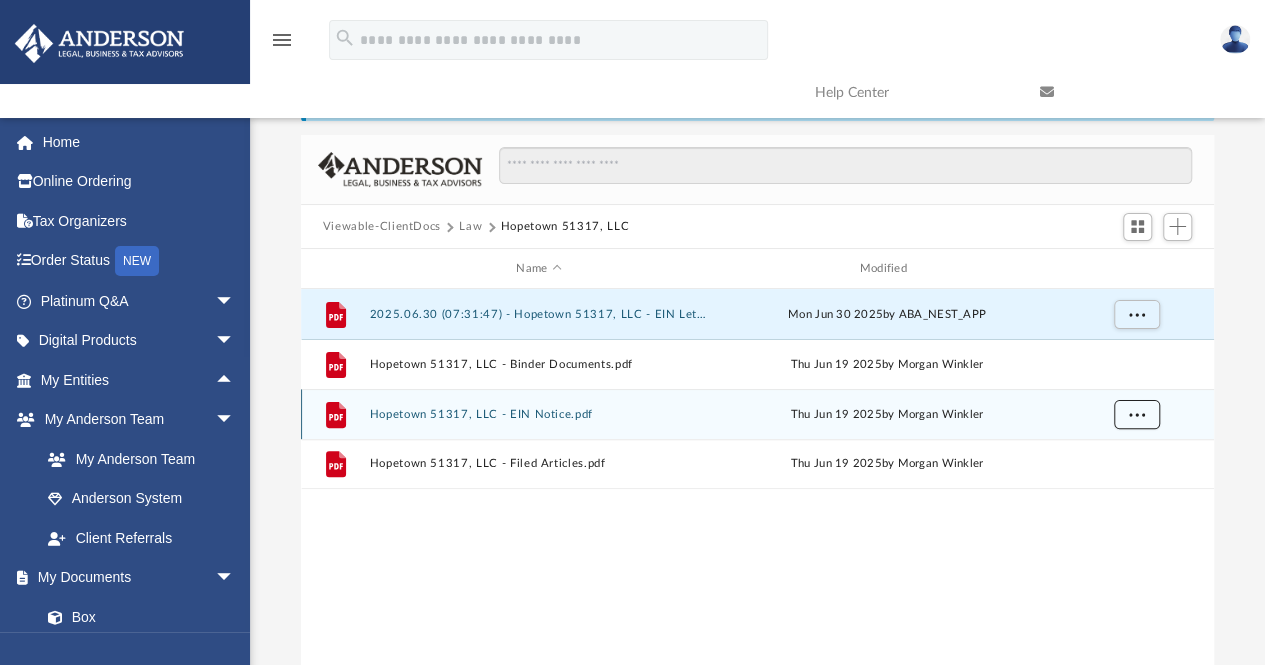 click at bounding box center [1136, 414] 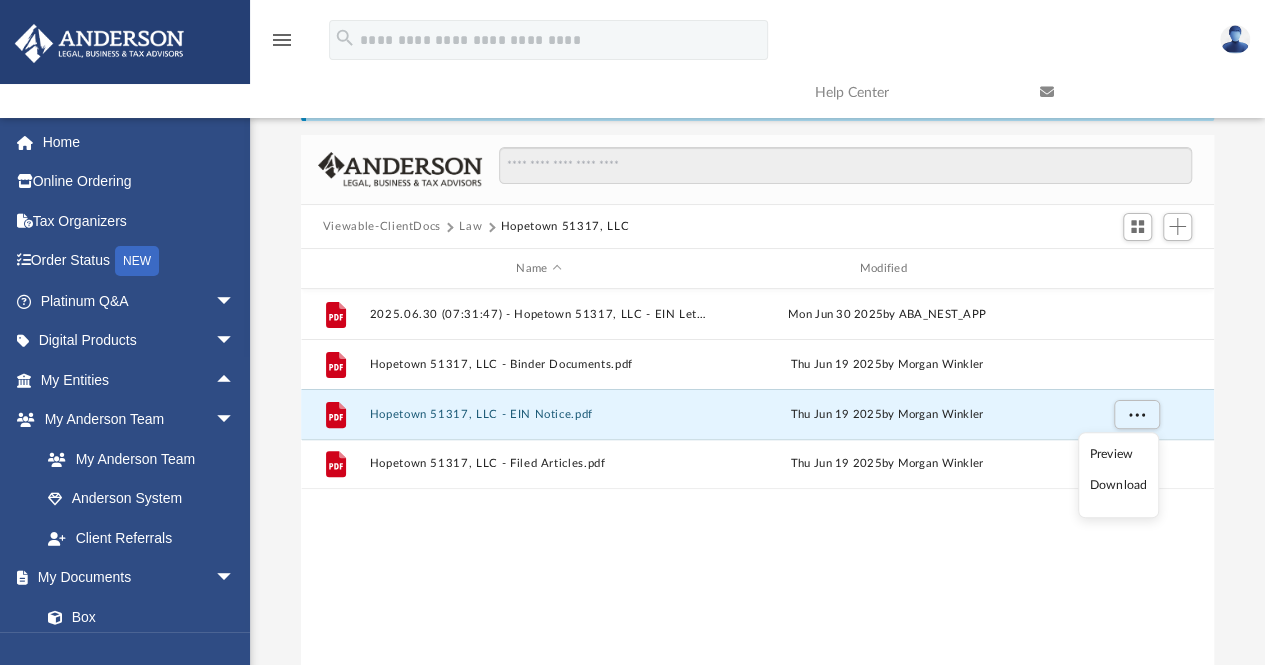 click on "Download" at bounding box center (1118, 486) 